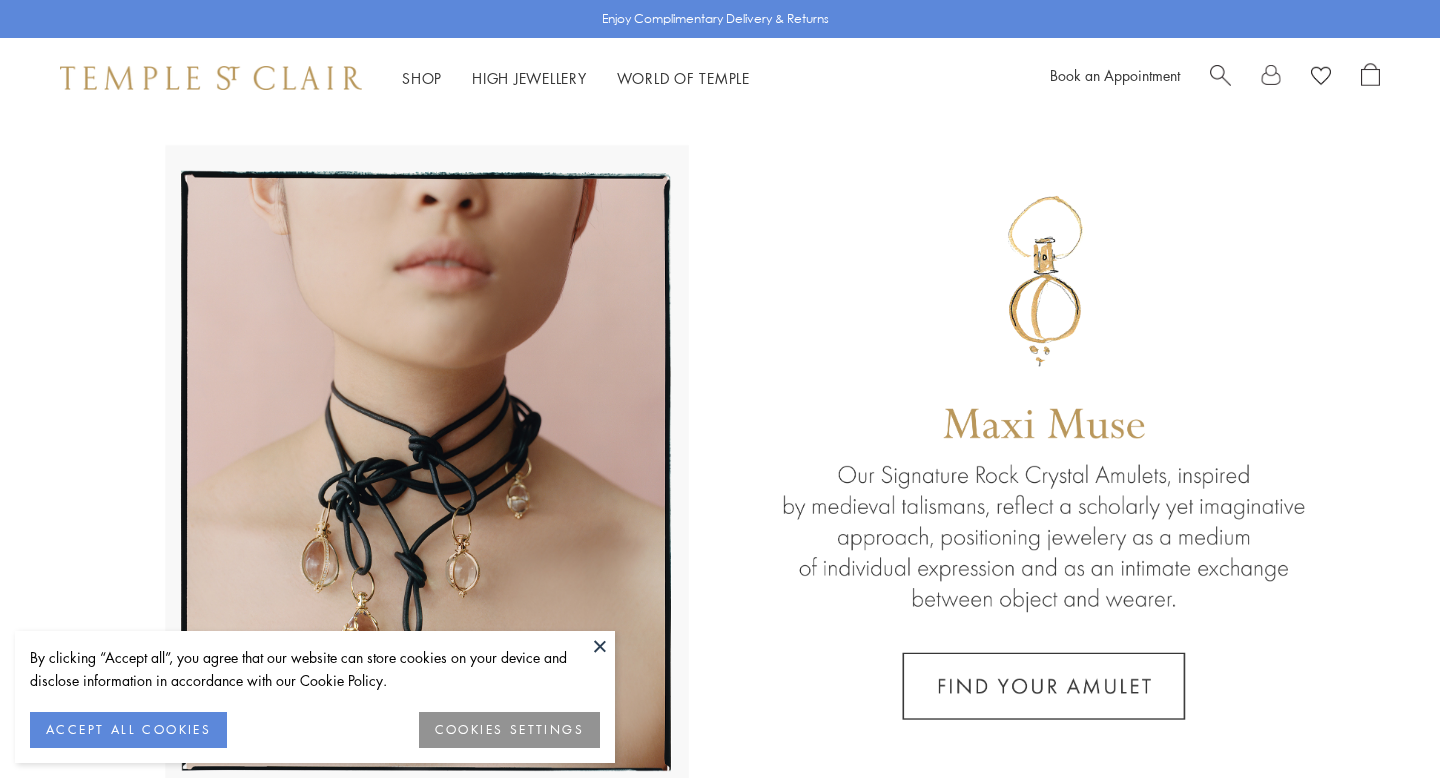 scroll, scrollTop: 0, scrollLeft: 0, axis: both 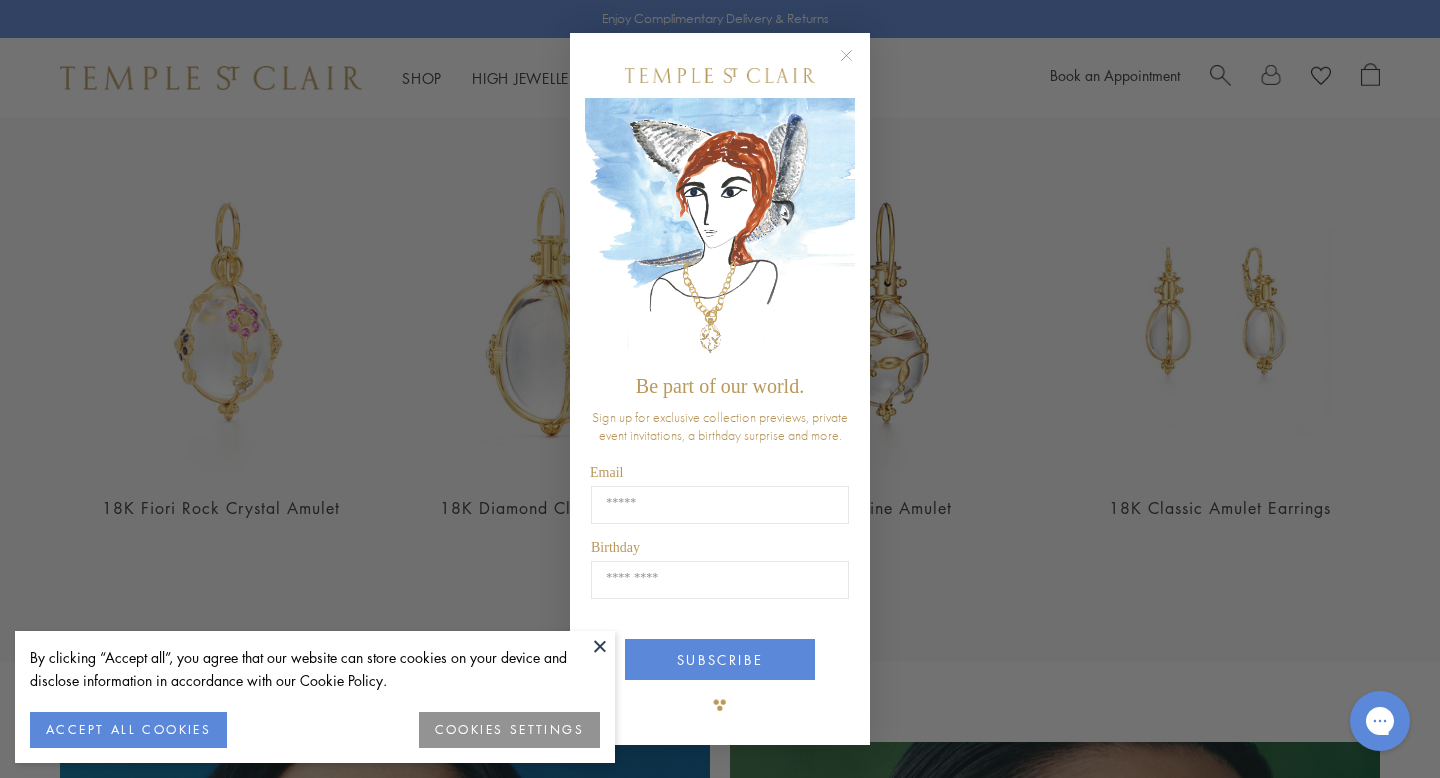 click 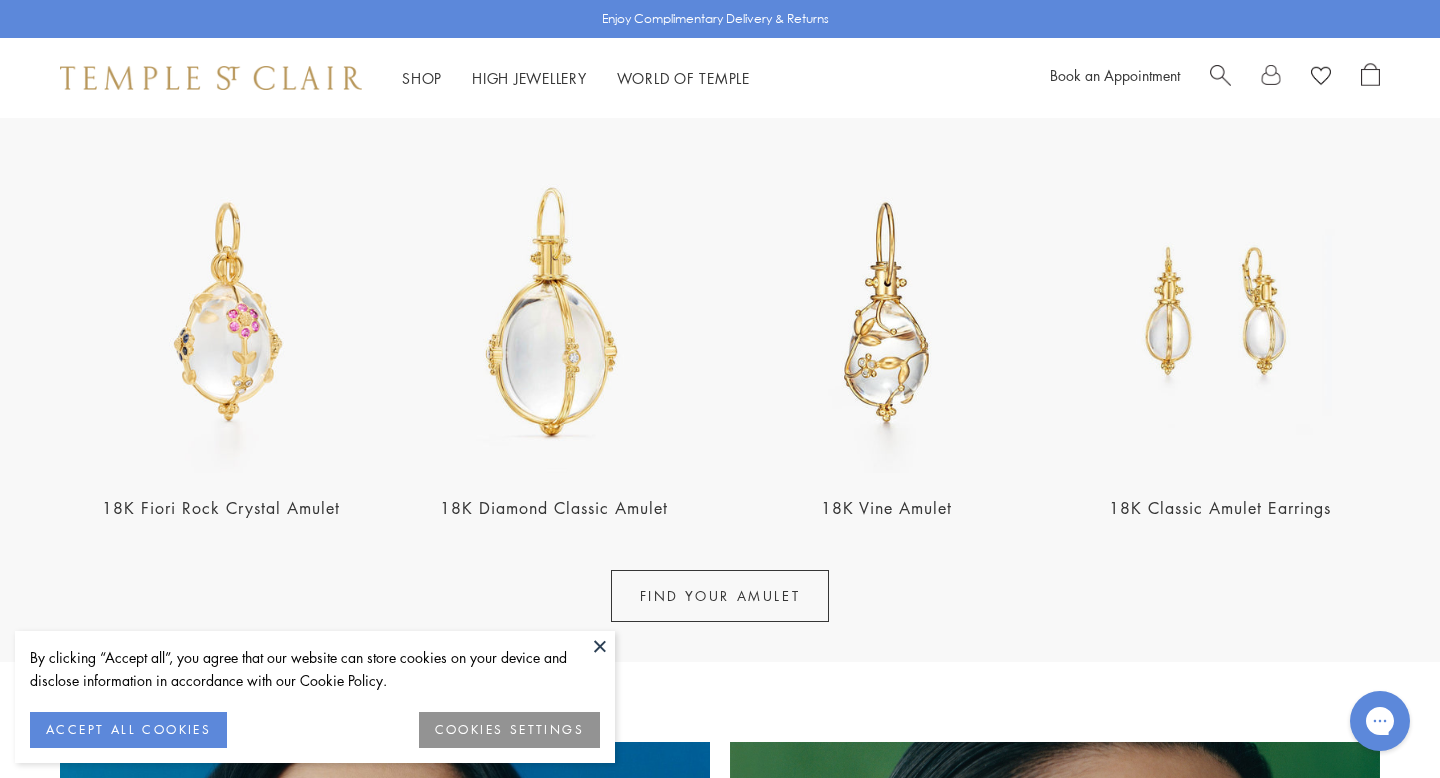 click on "ACCEPT ALL COOKIES" at bounding box center [128, 730] 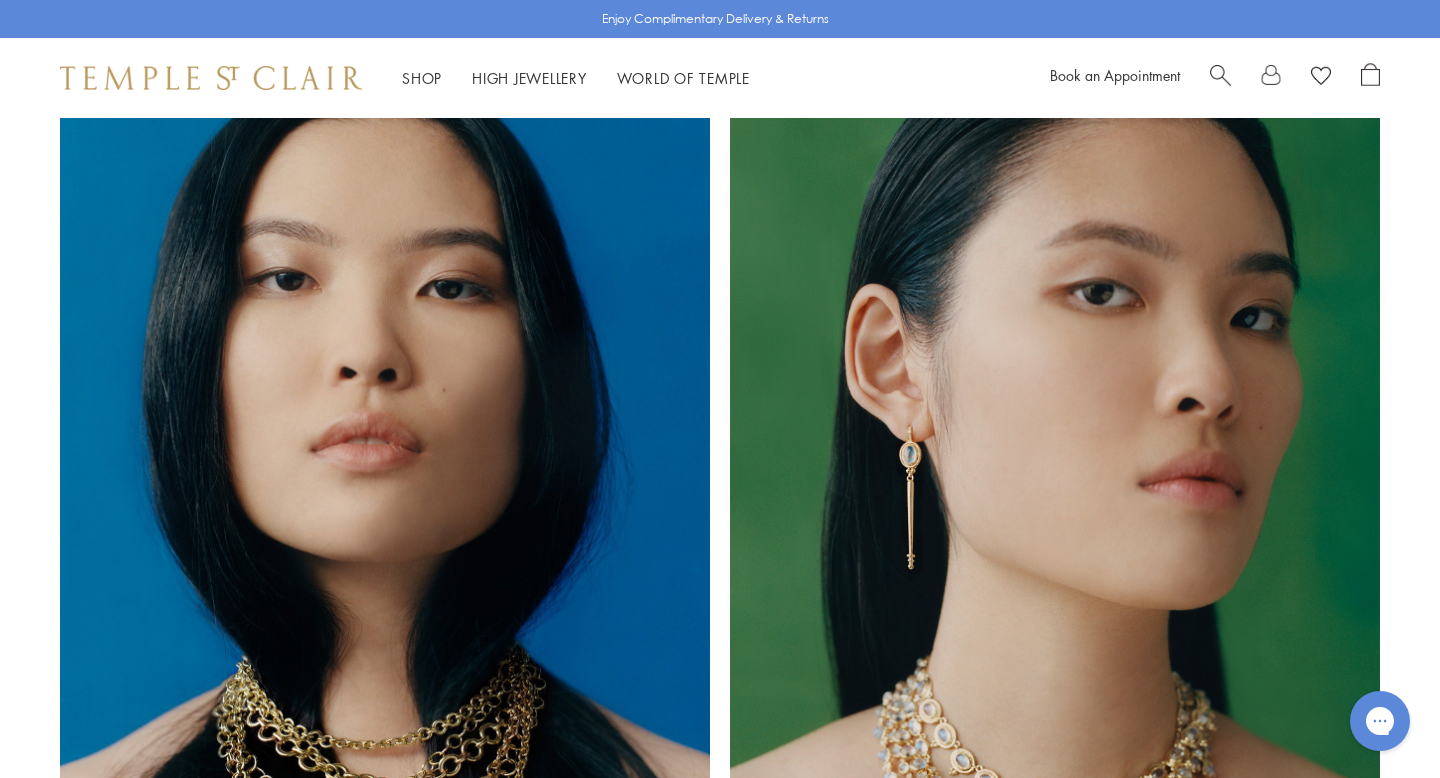 scroll, scrollTop: 1339, scrollLeft: 0, axis: vertical 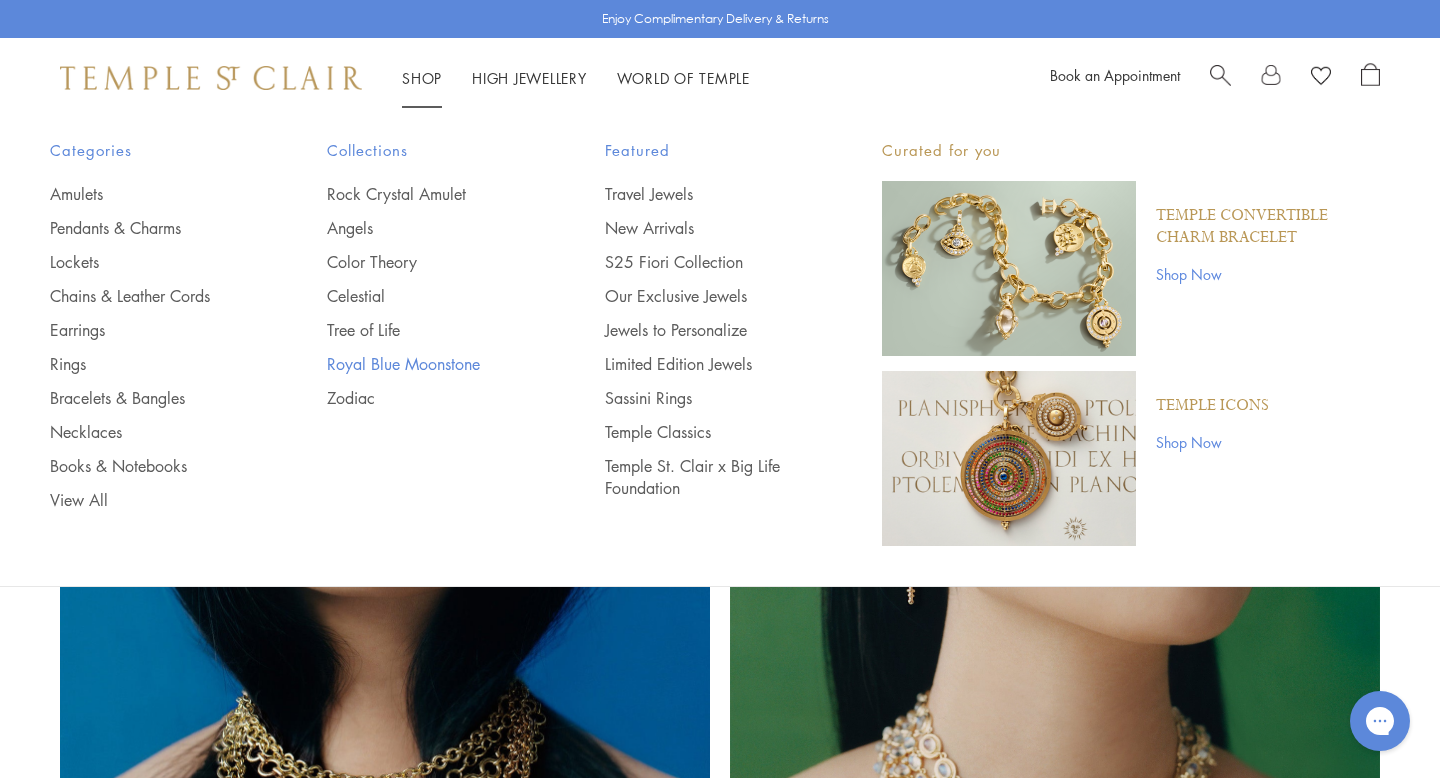 click on "Royal Blue Moonstone" at bounding box center [425, 364] 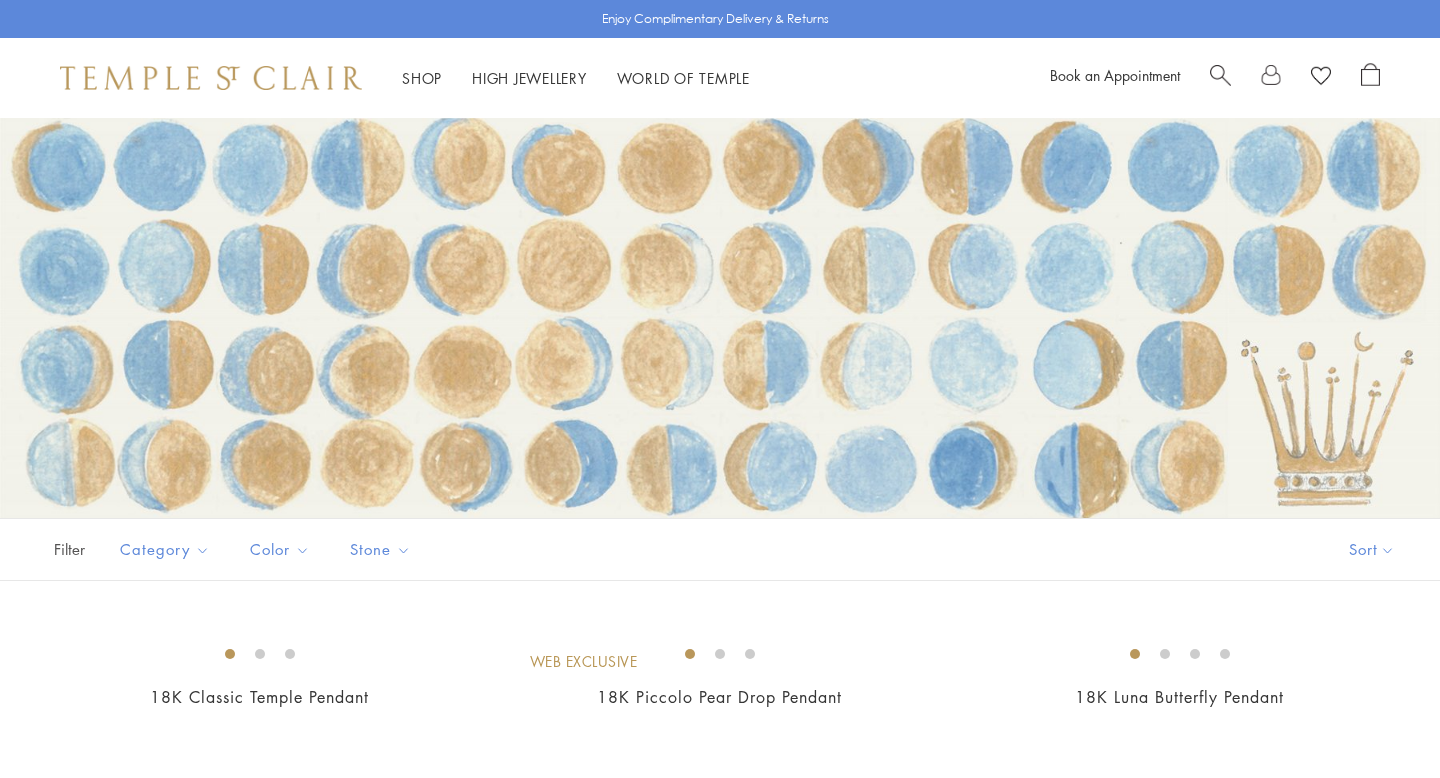 scroll, scrollTop: 0, scrollLeft: 0, axis: both 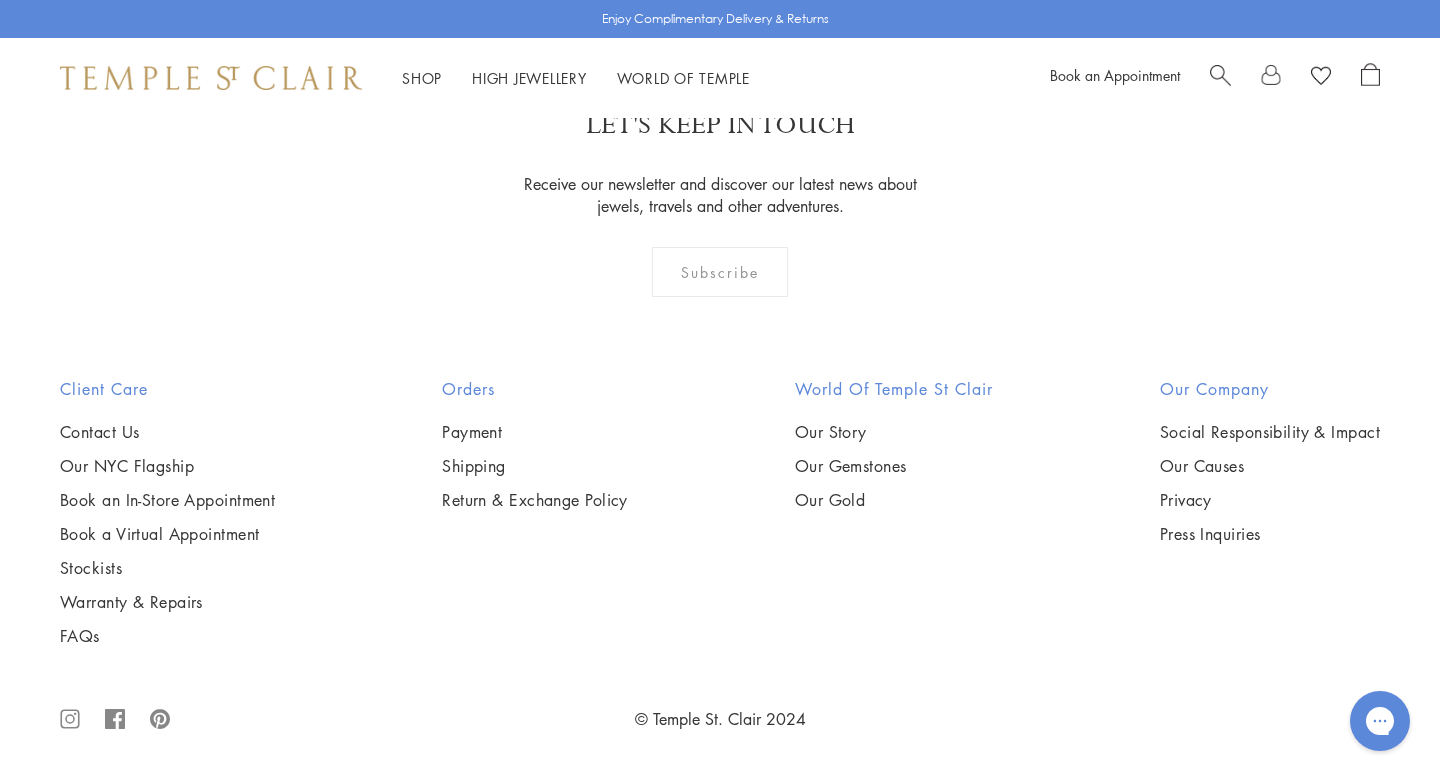 click on "2" at bounding box center [721, -52] 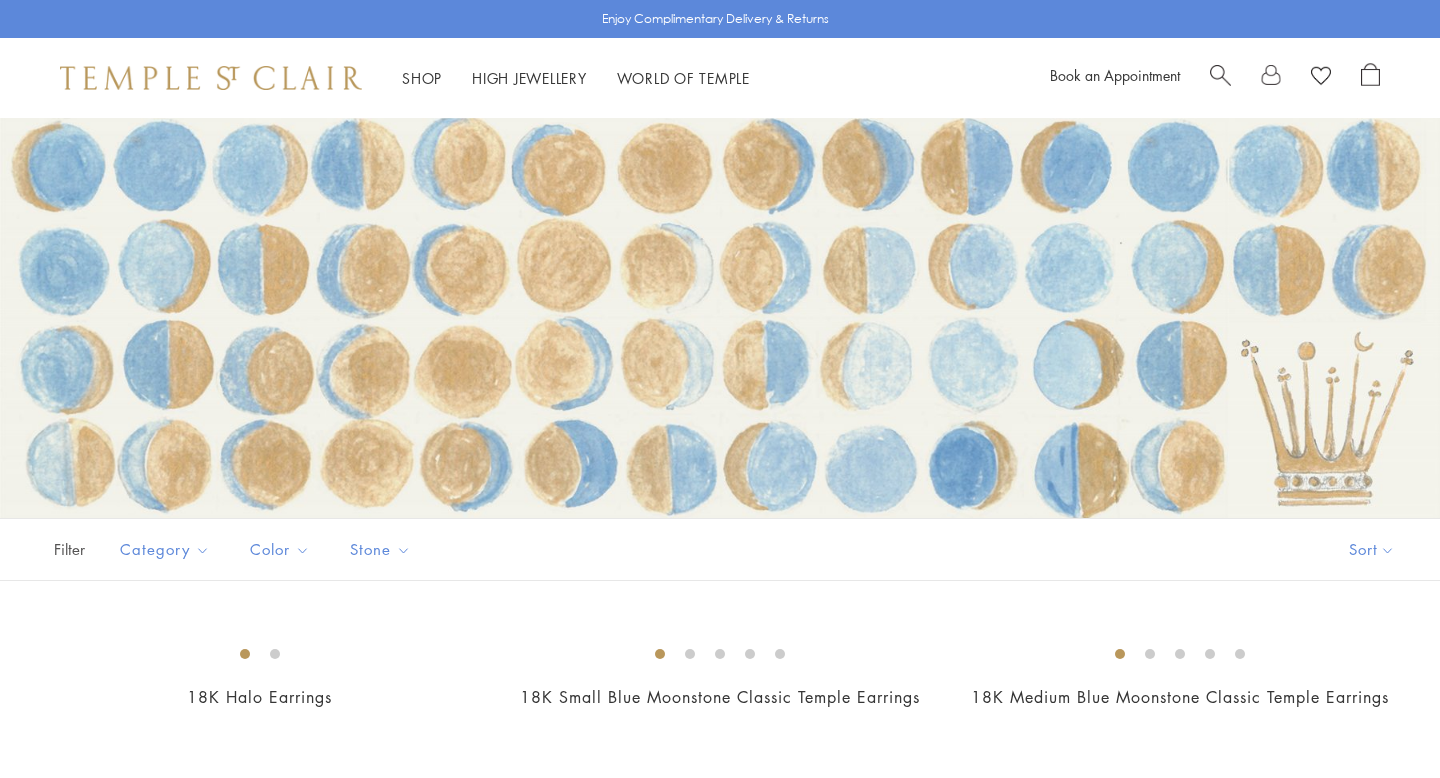 scroll, scrollTop: 0, scrollLeft: 0, axis: both 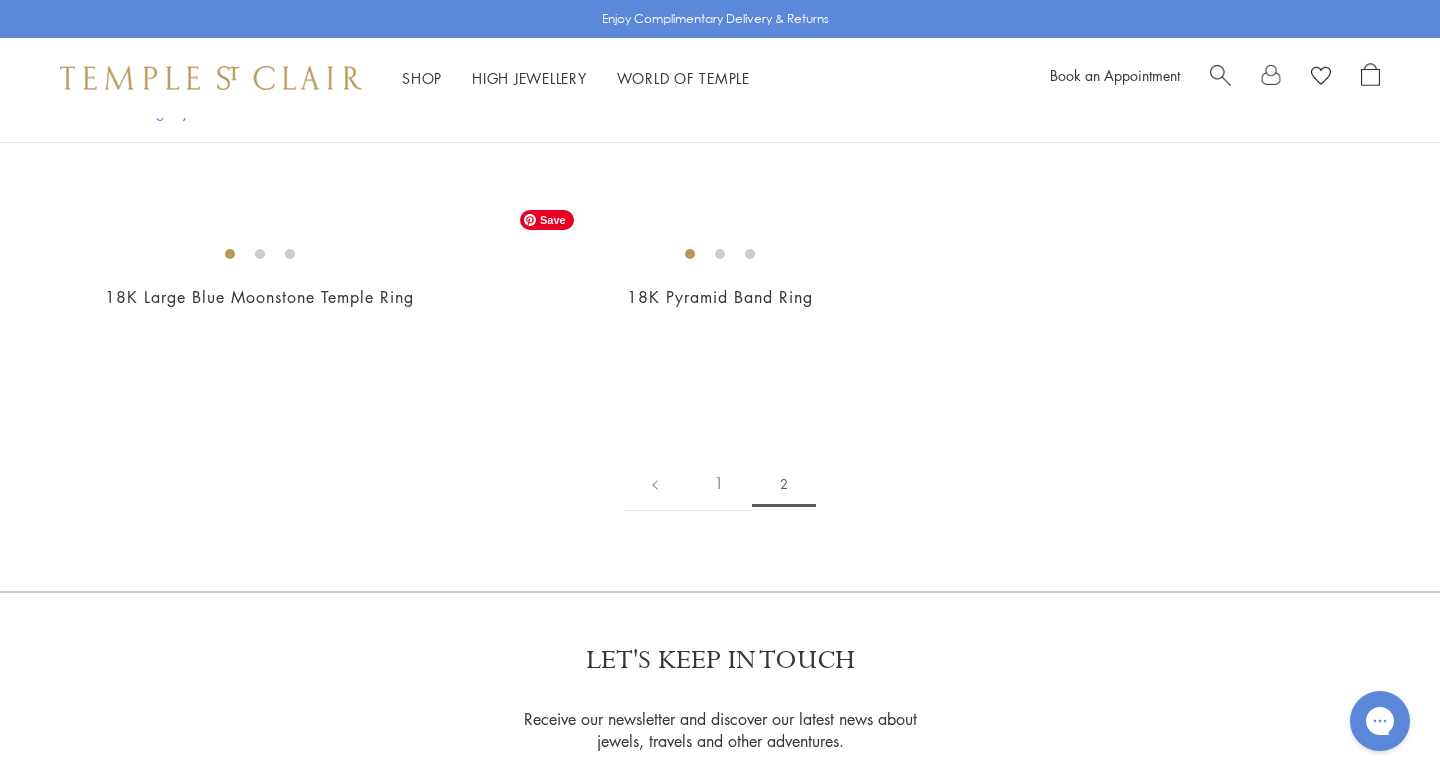 click at bounding box center [0, 0] 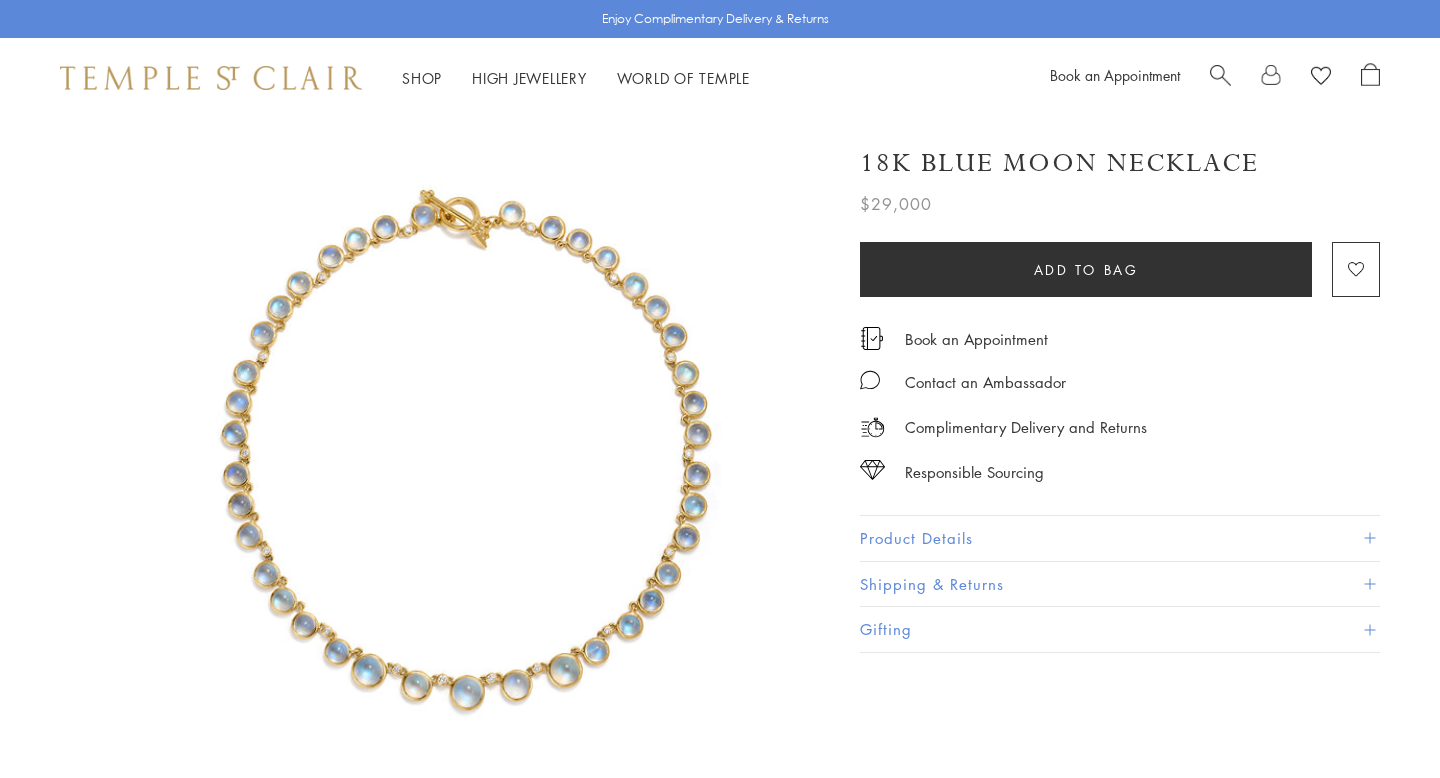 scroll, scrollTop: 0, scrollLeft: 0, axis: both 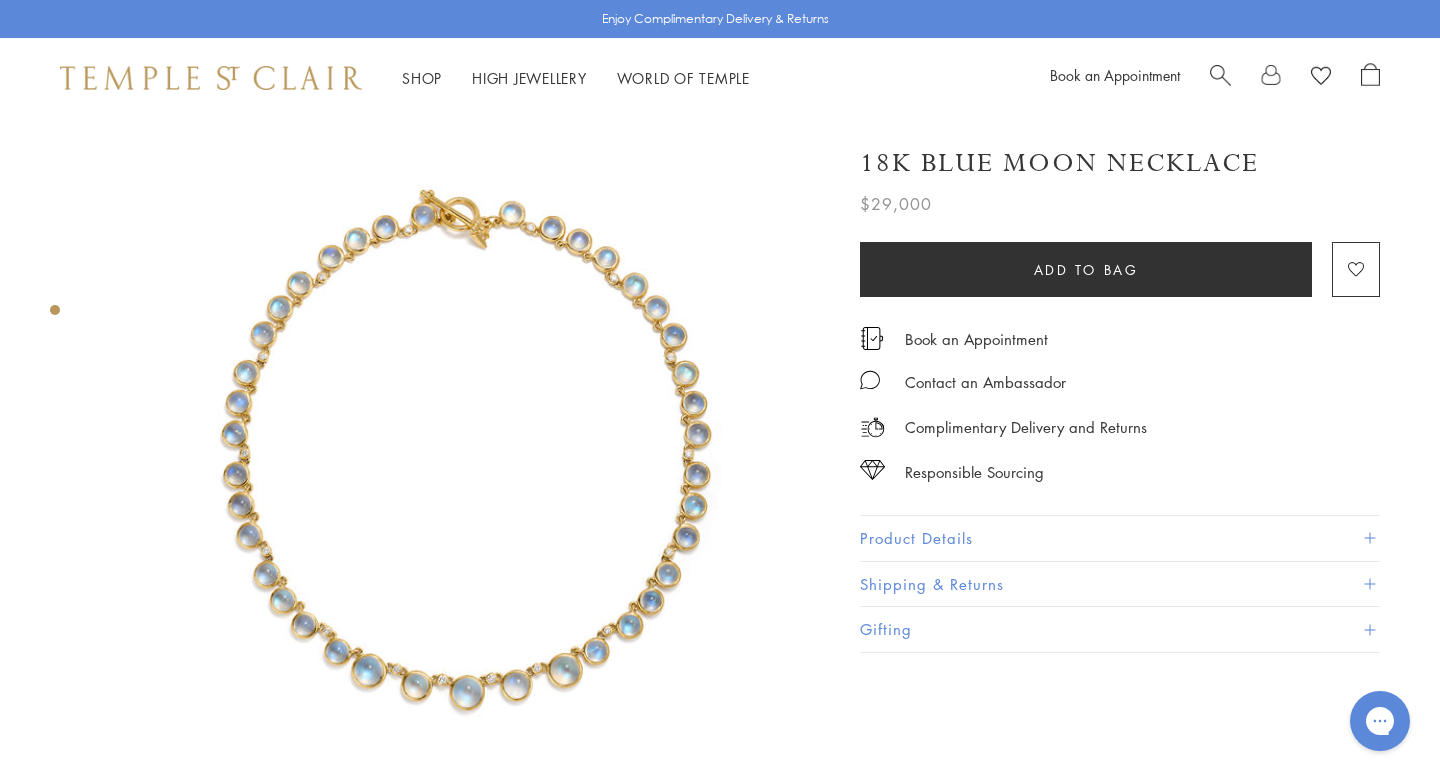 click on "Product Details" at bounding box center (1120, 538) 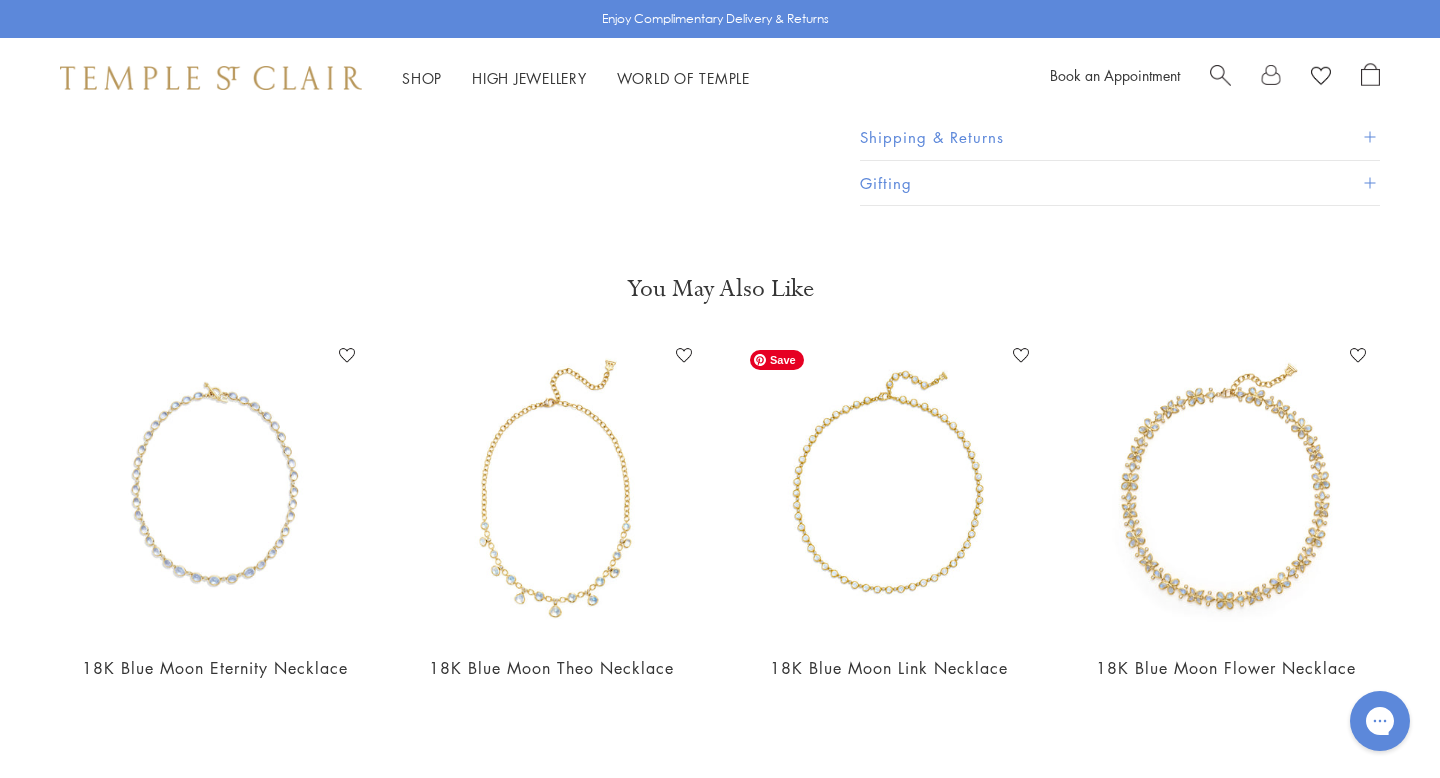 scroll, scrollTop: 866, scrollLeft: 0, axis: vertical 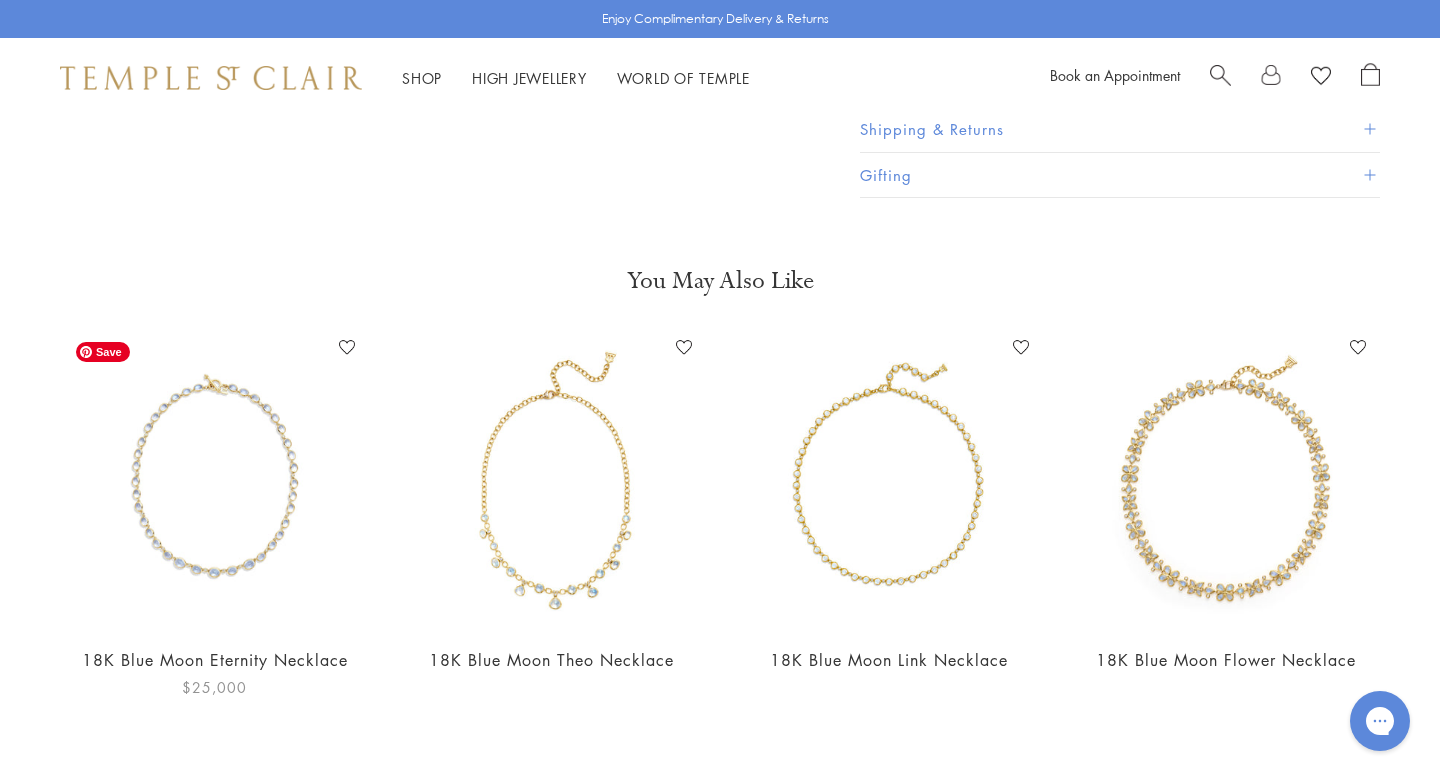 click at bounding box center (214, 480) 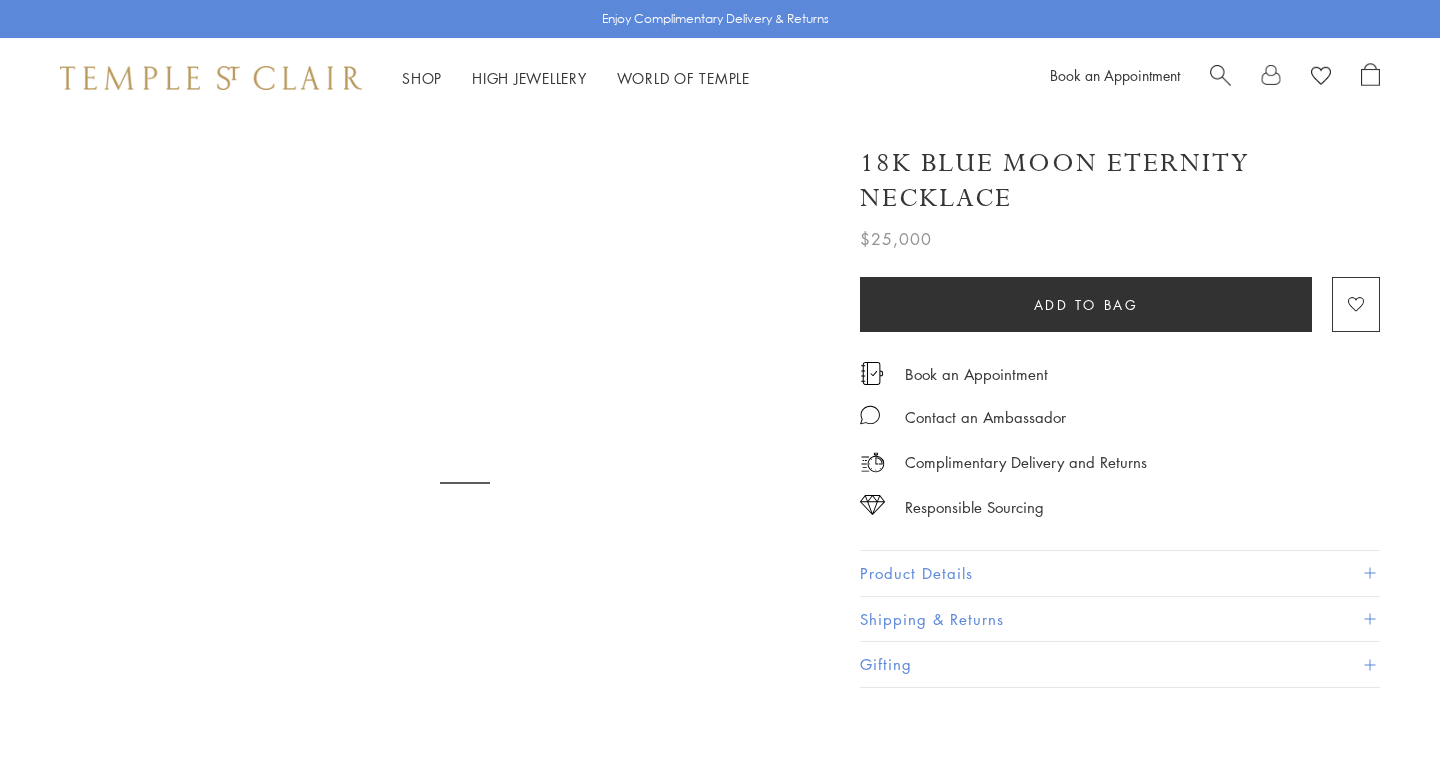 scroll, scrollTop: 0, scrollLeft: 0, axis: both 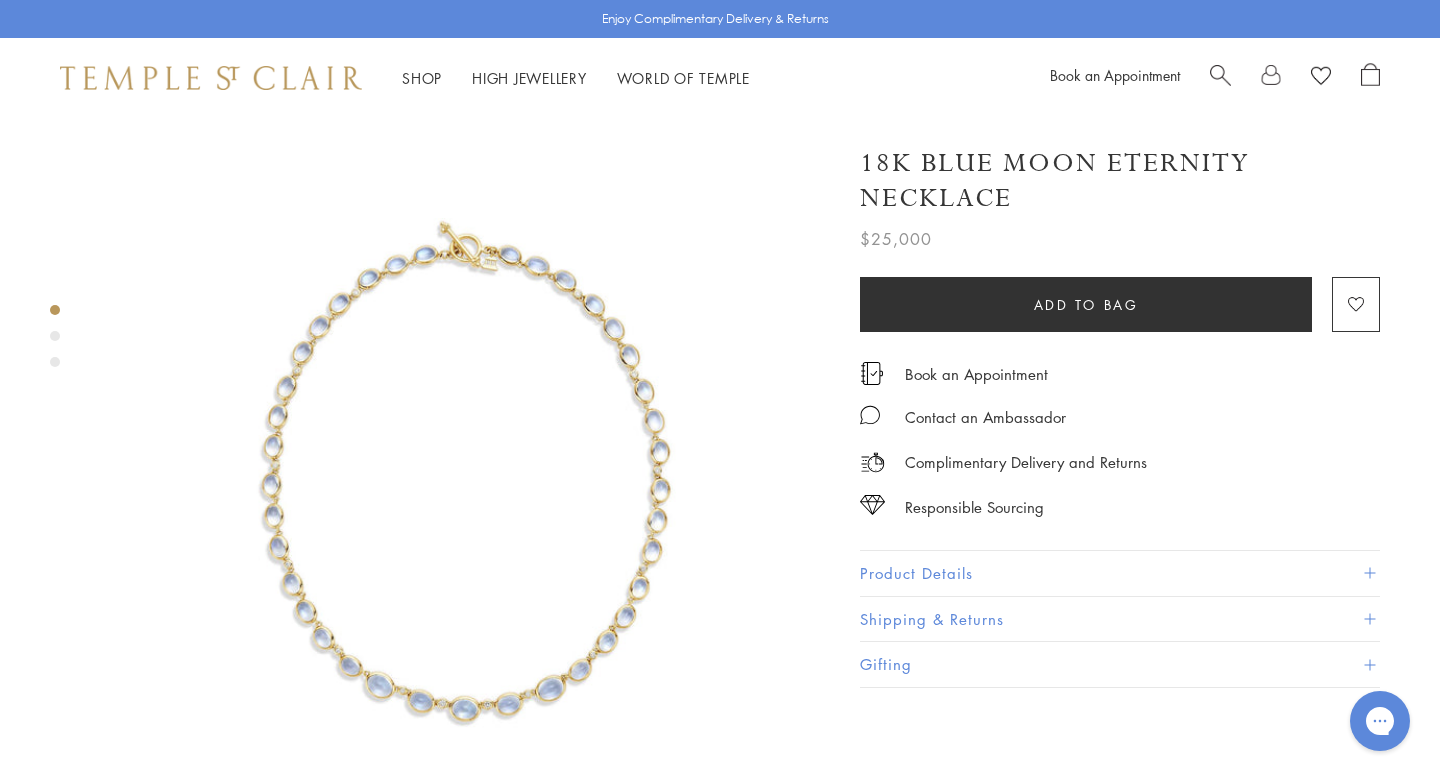 click on "Product Details" at bounding box center [1120, 573] 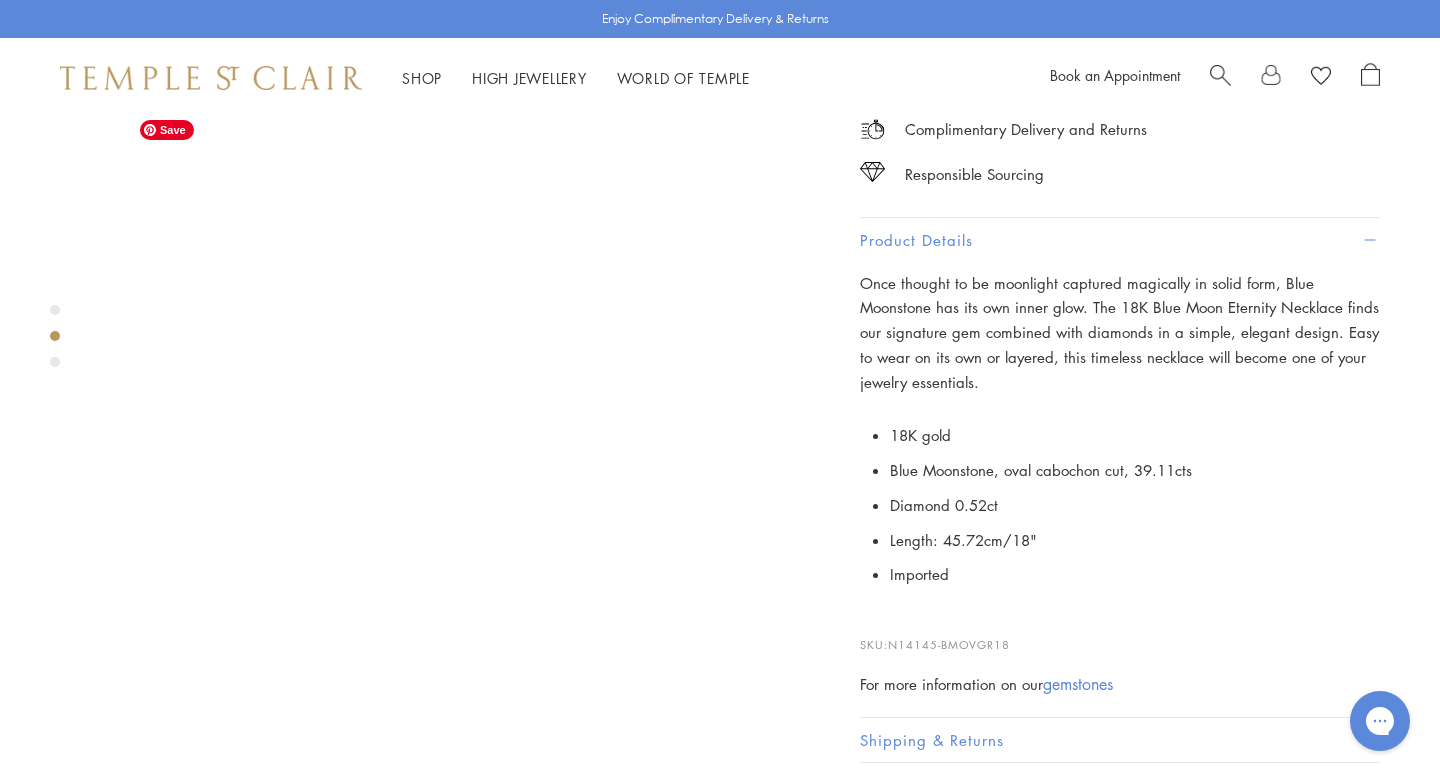 scroll, scrollTop: 736, scrollLeft: 0, axis: vertical 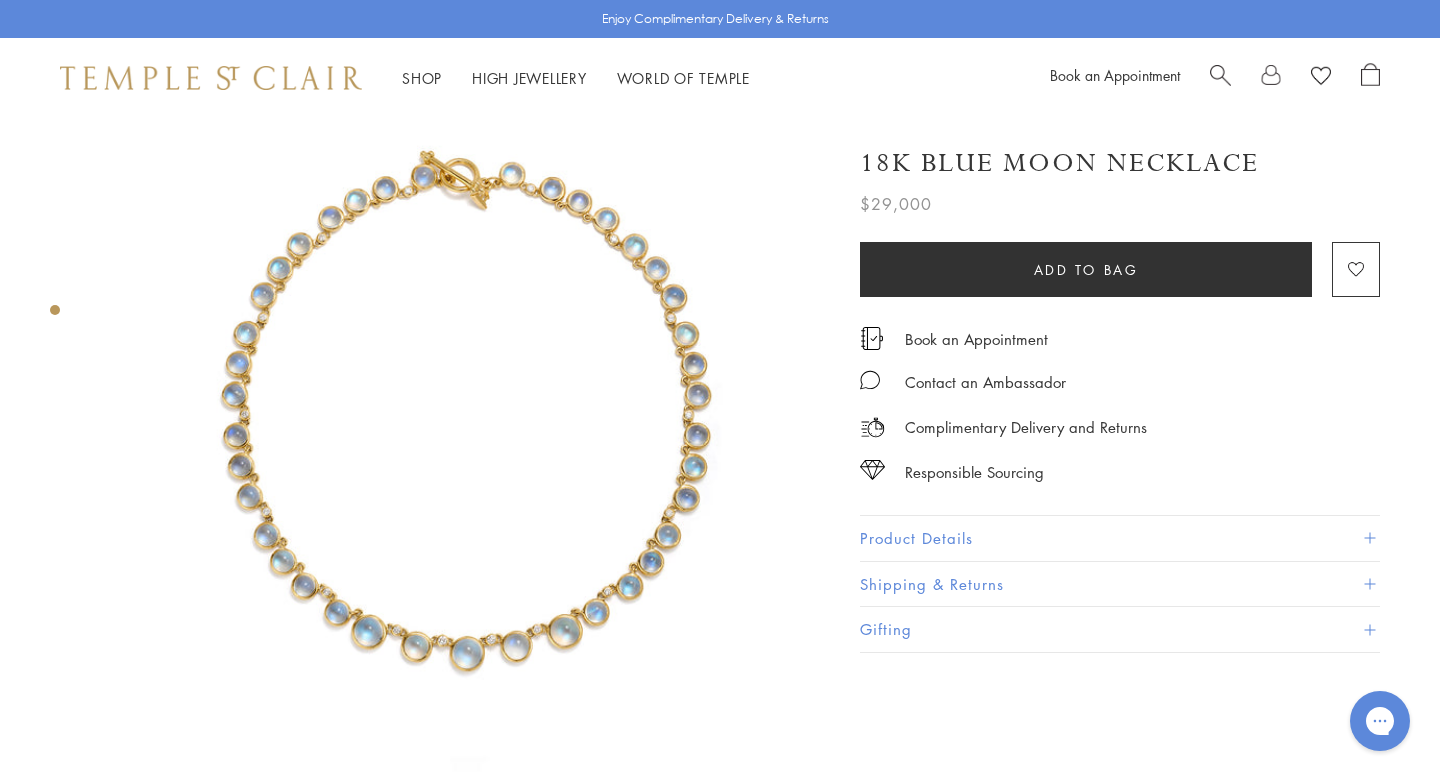 click on "Product Details" at bounding box center [1120, 538] 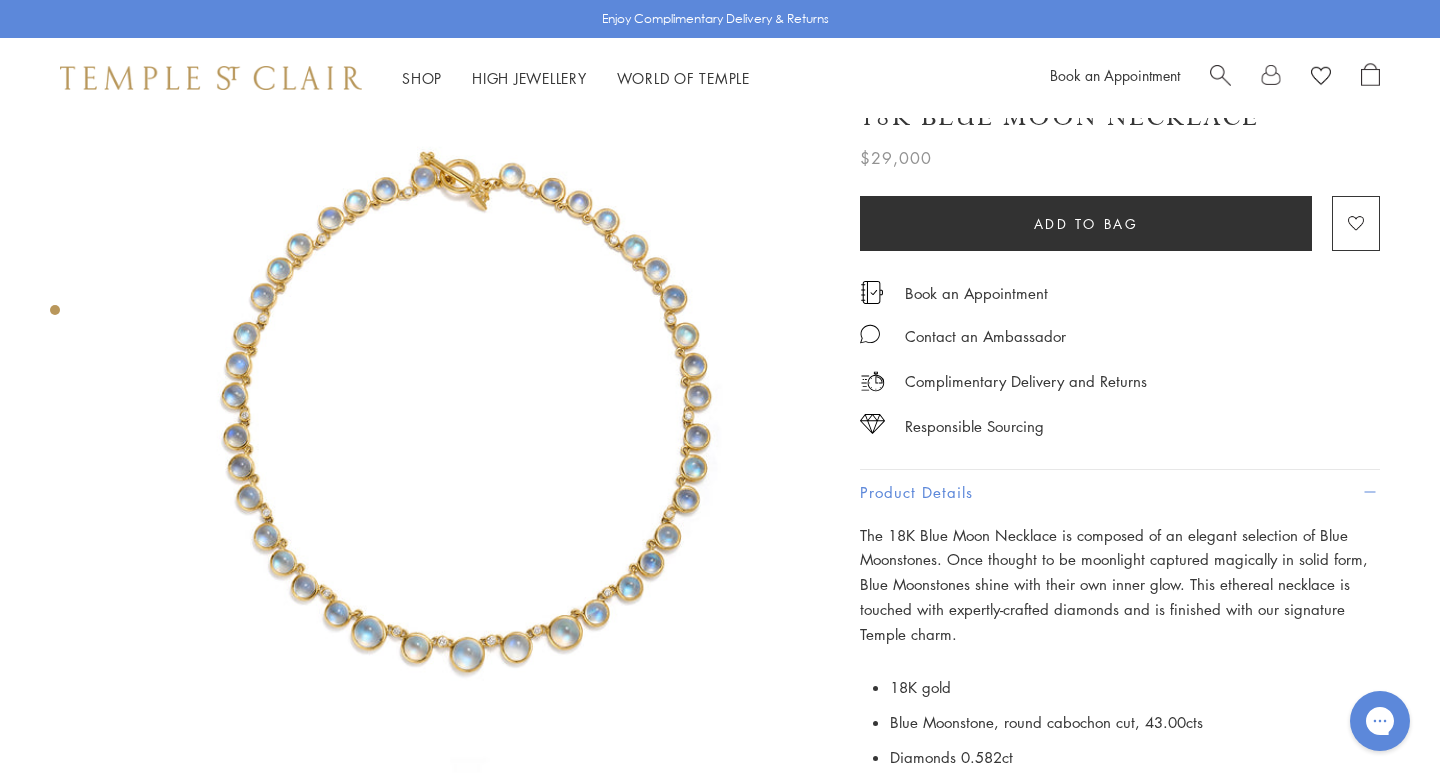 scroll, scrollTop: 0, scrollLeft: 0, axis: both 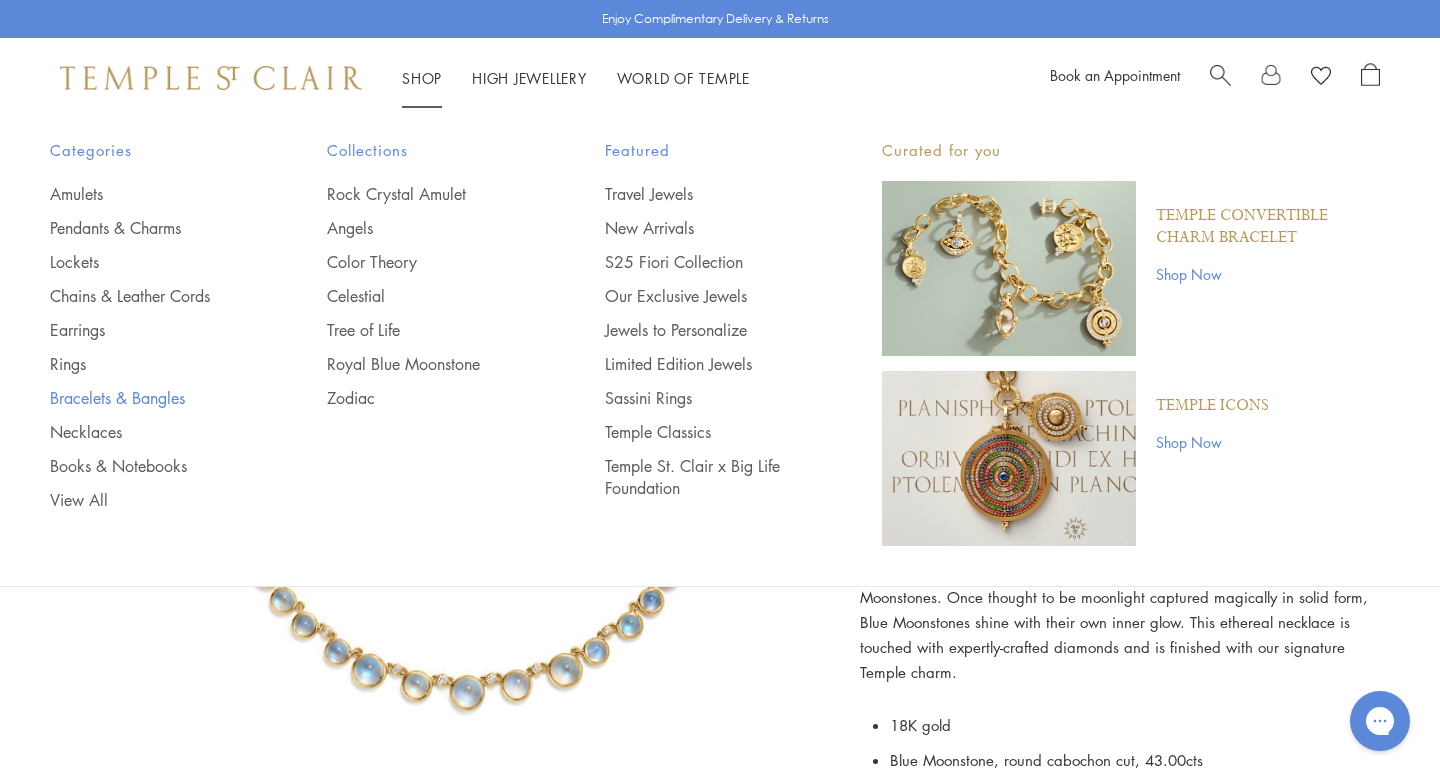 click on "Bracelets & Bangles" at bounding box center [148, 398] 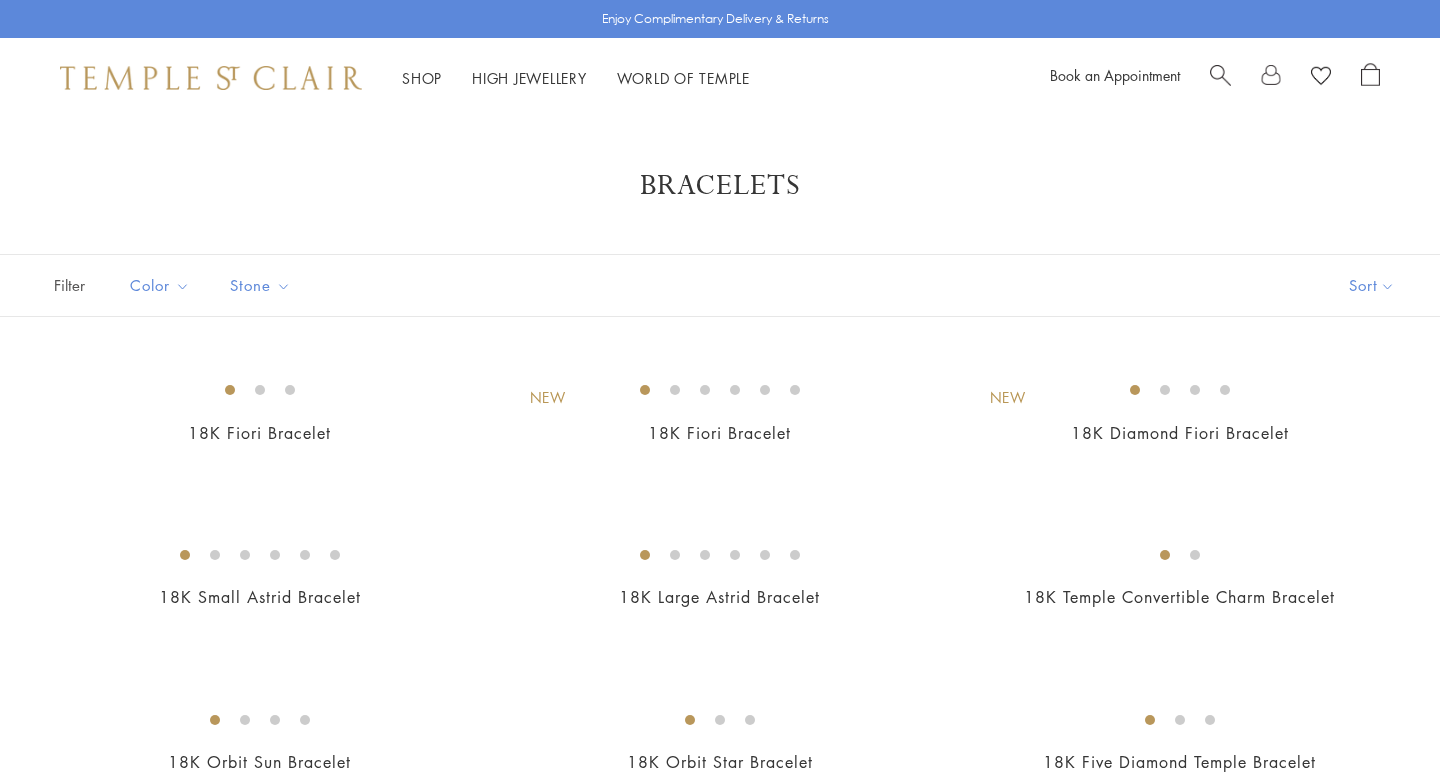 scroll, scrollTop: 0, scrollLeft: 0, axis: both 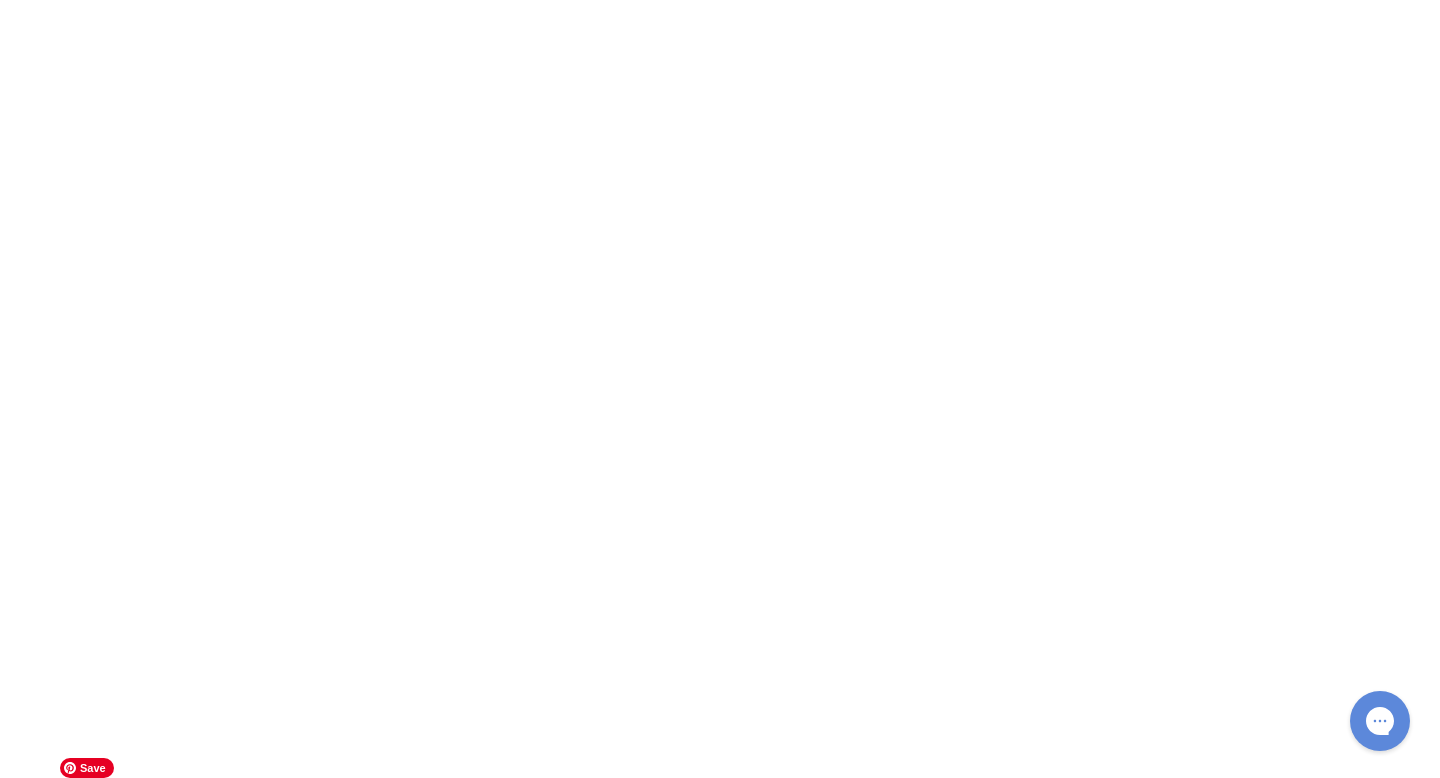 click at bounding box center [0, 0] 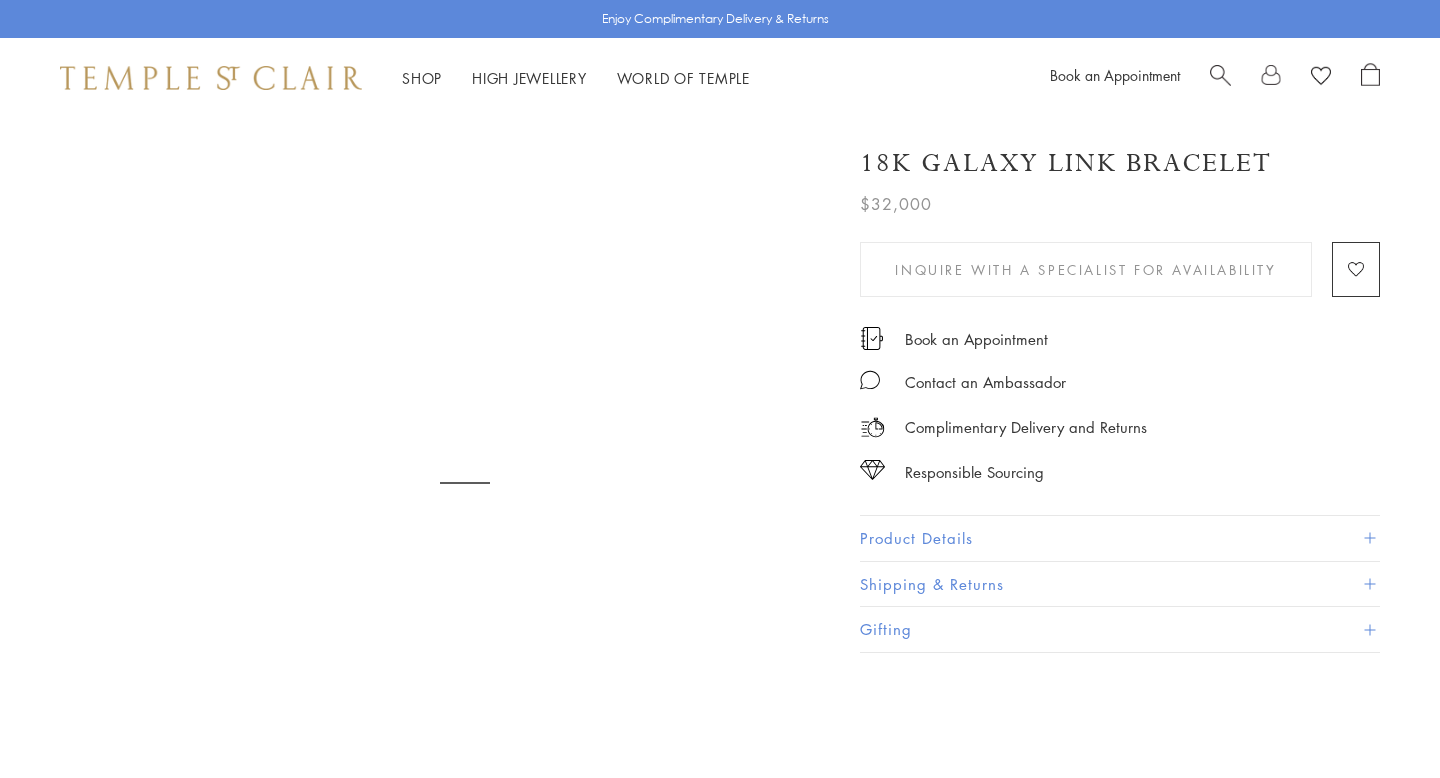 scroll, scrollTop: 0, scrollLeft: 0, axis: both 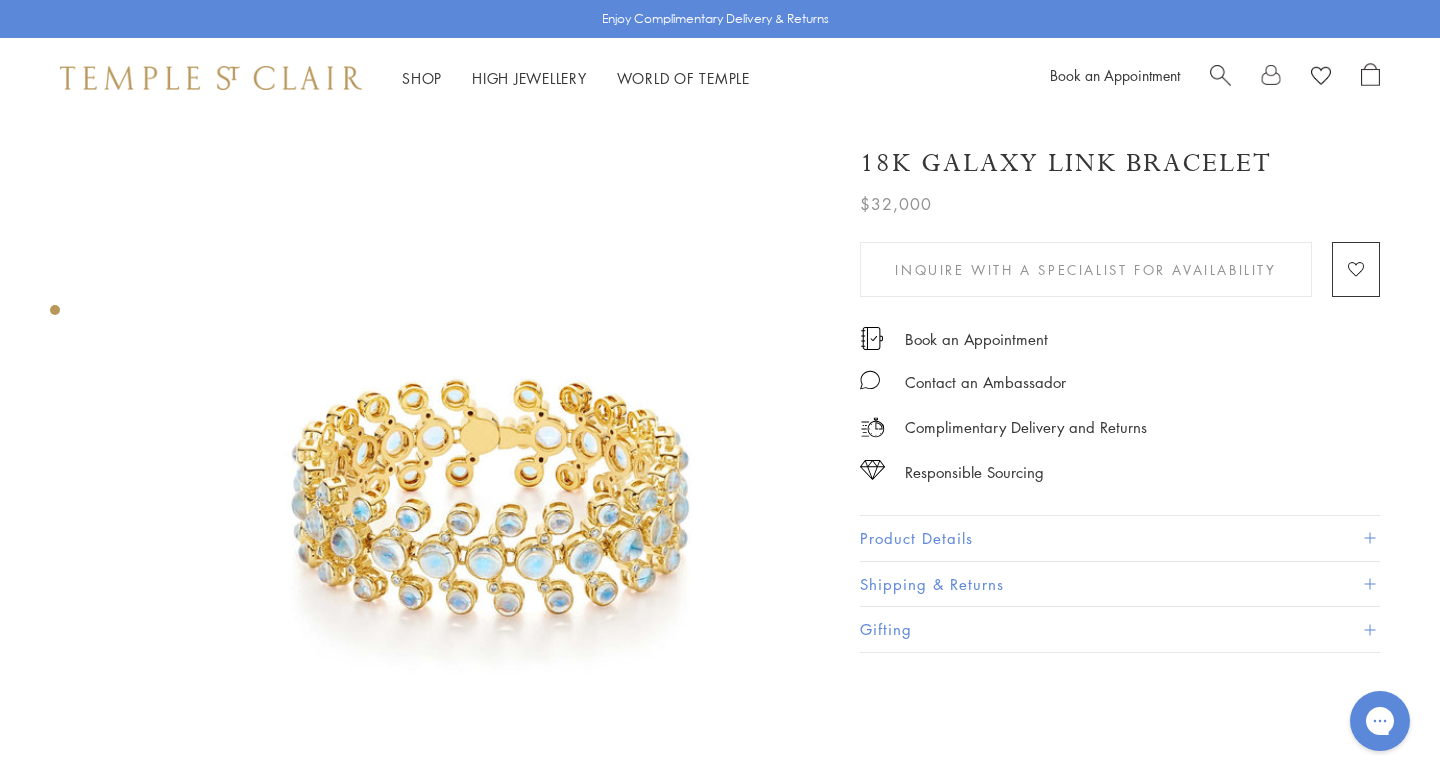 click on "Product Details" at bounding box center (1120, 538) 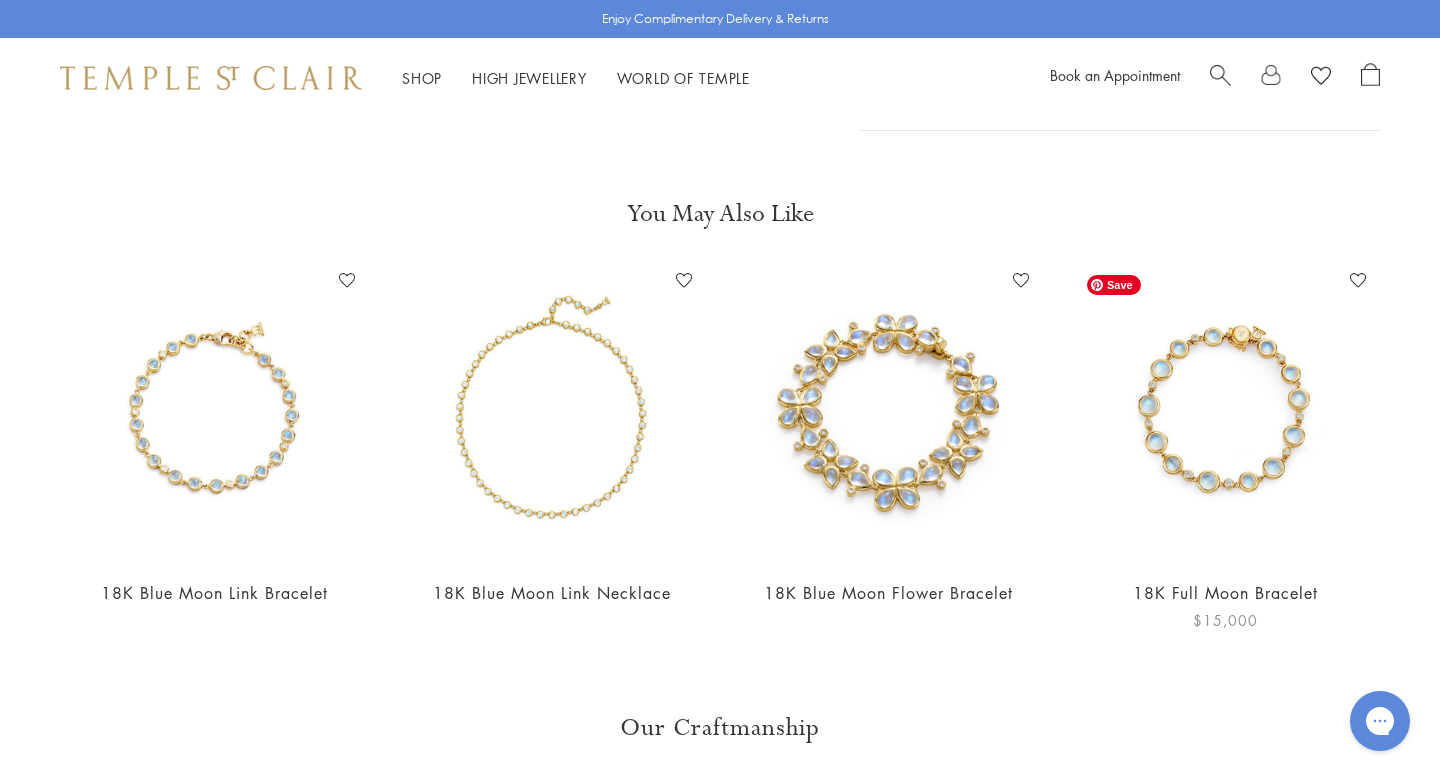 scroll, scrollTop: 940, scrollLeft: 0, axis: vertical 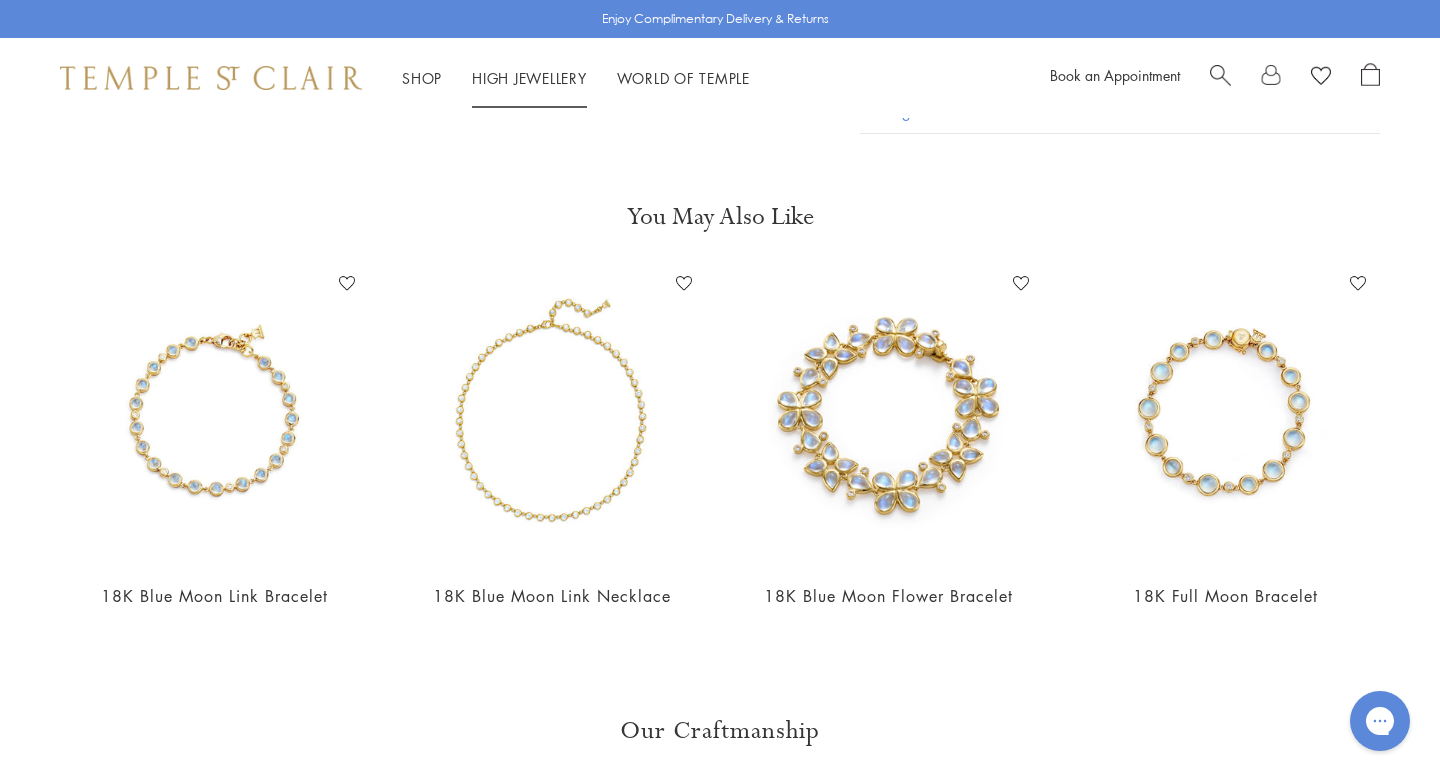 click on "High Jewellery High Jewellery" at bounding box center (529, 78) 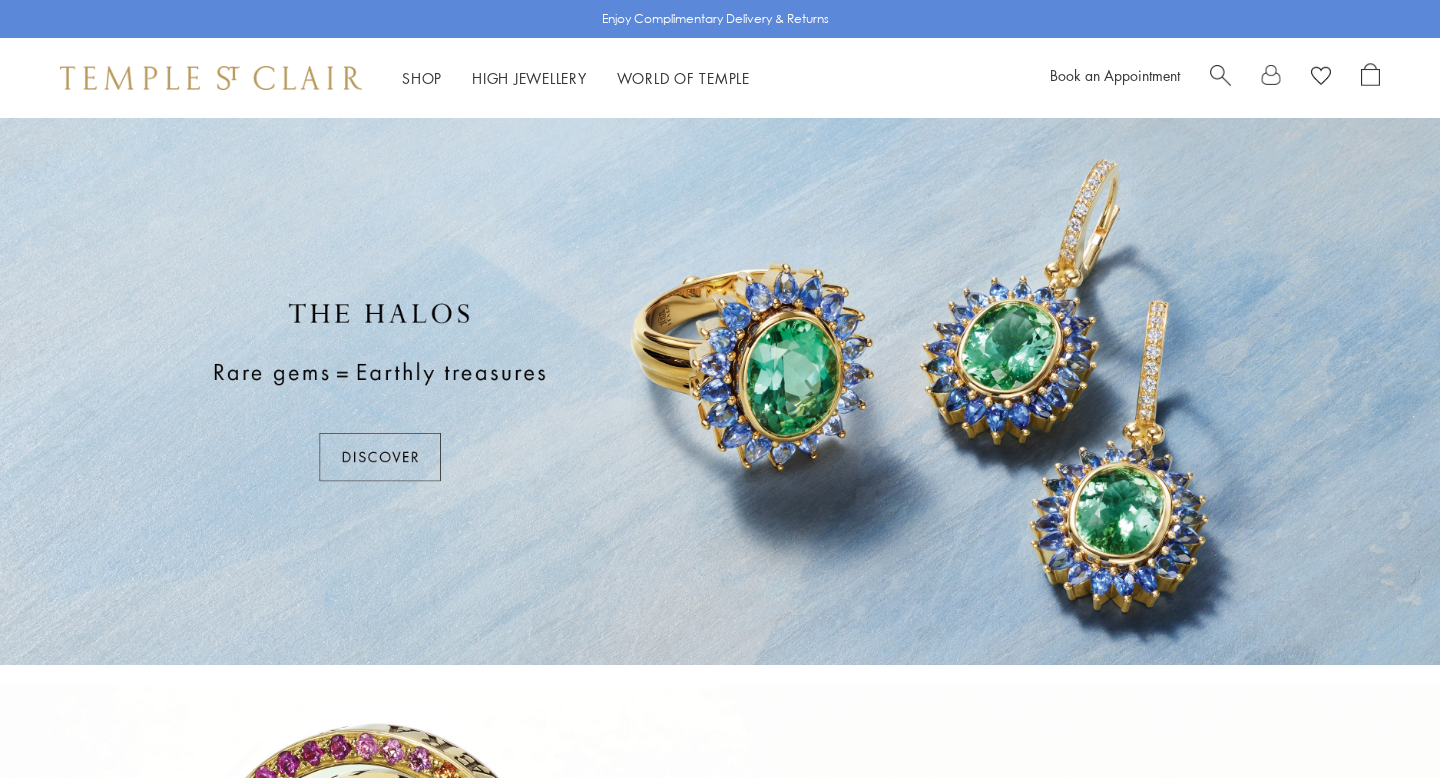 scroll, scrollTop: 0, scrollLeft: 0, axis: both 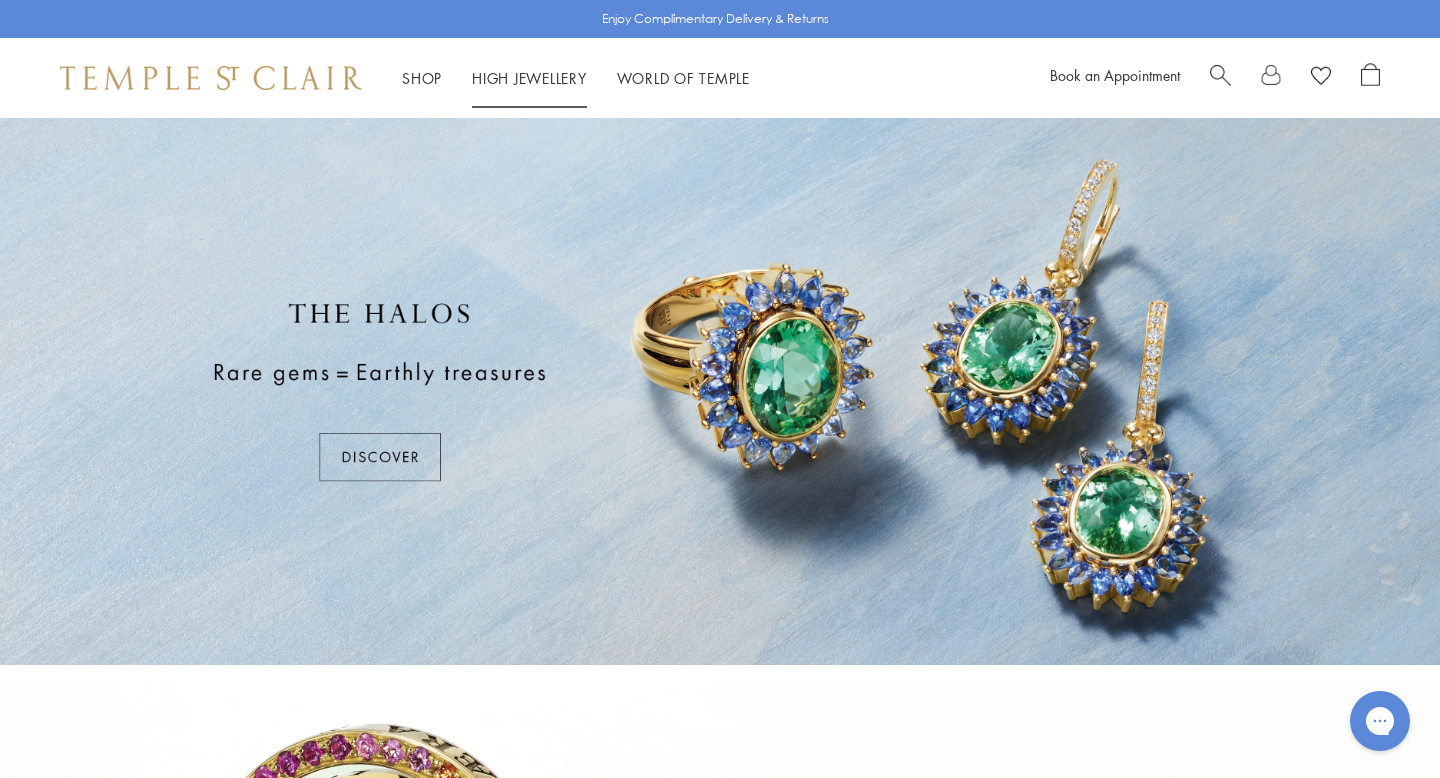 click on "High Jewellery High Jewellery" at bounding box center (529, 78) 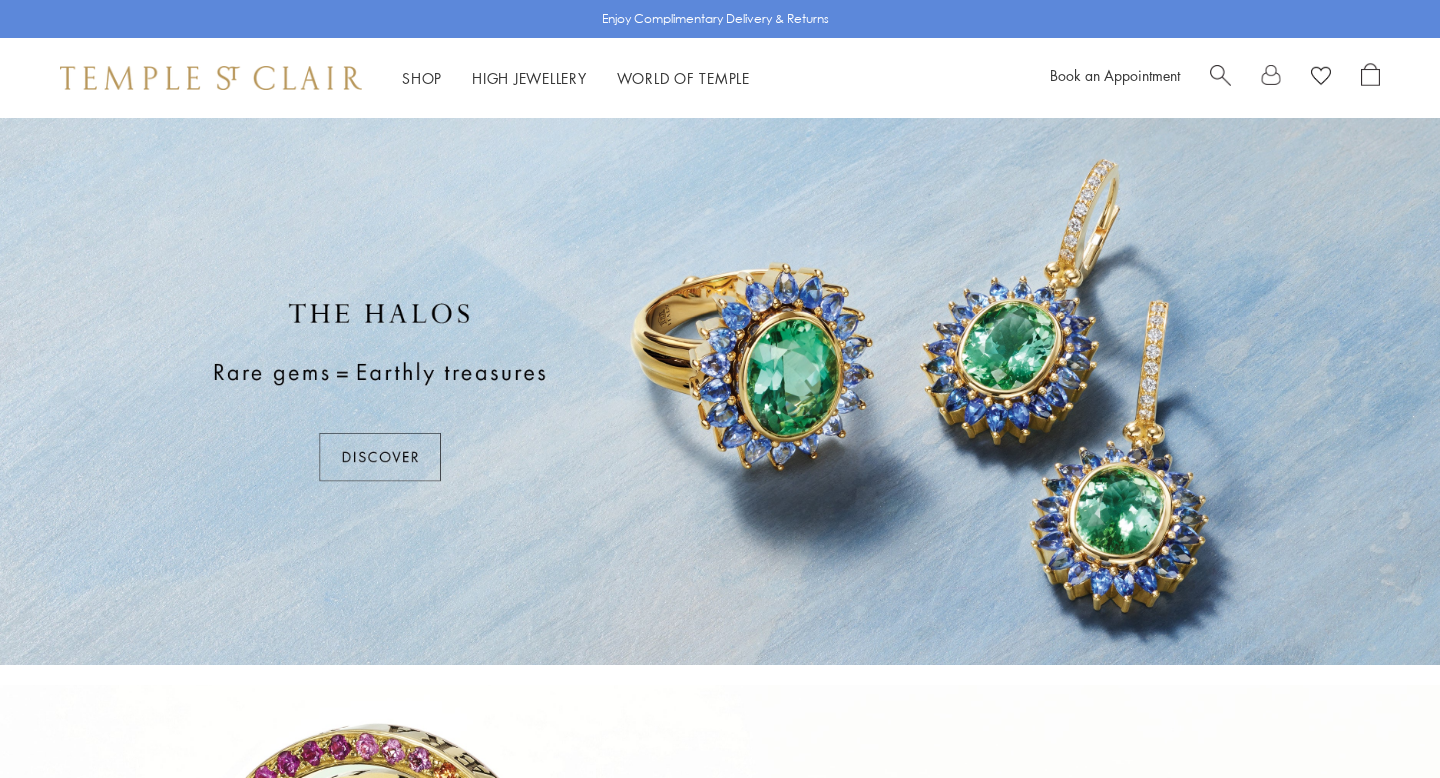 scroll, scrollTop: 0, scrollLeft: 0, axis: both 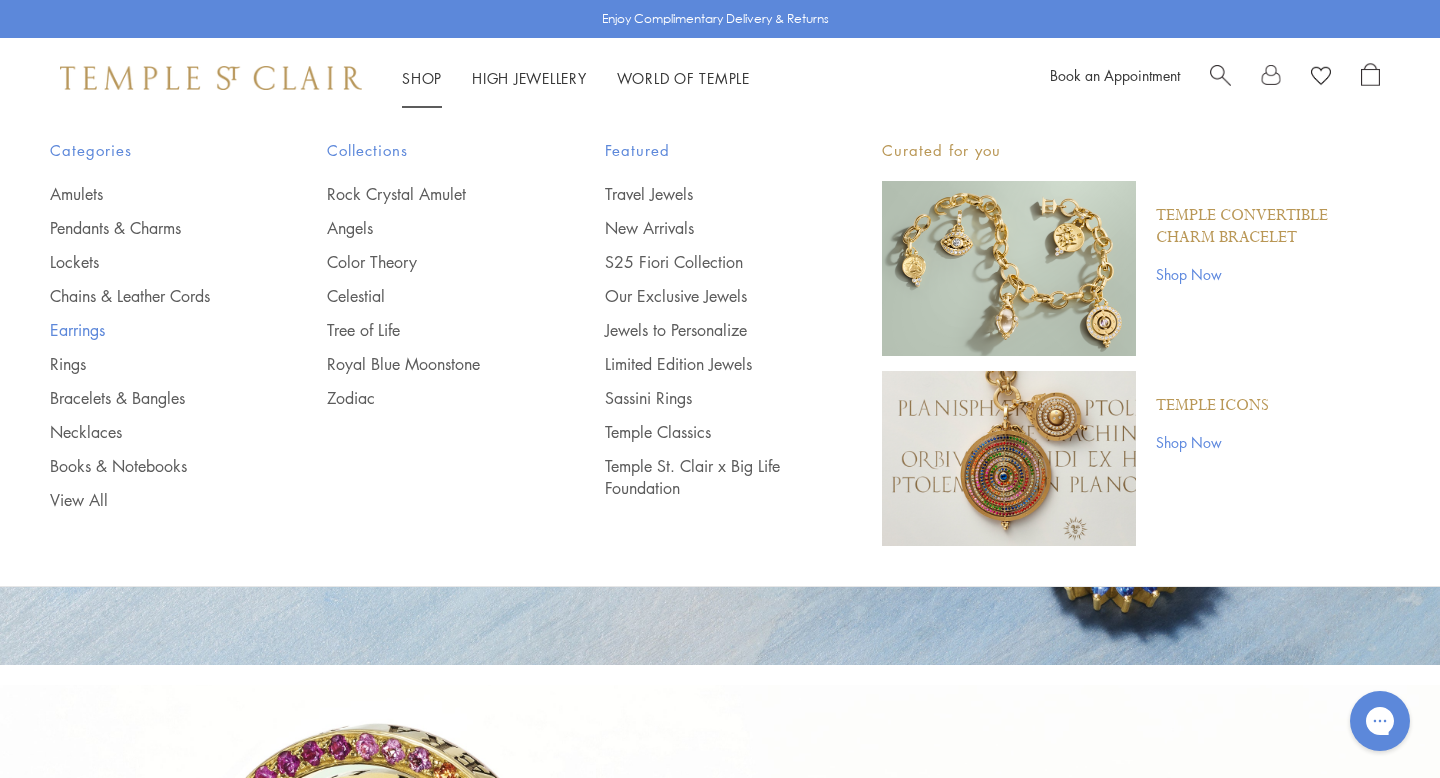 click on "Earrings" at bounding box center [148, 330] 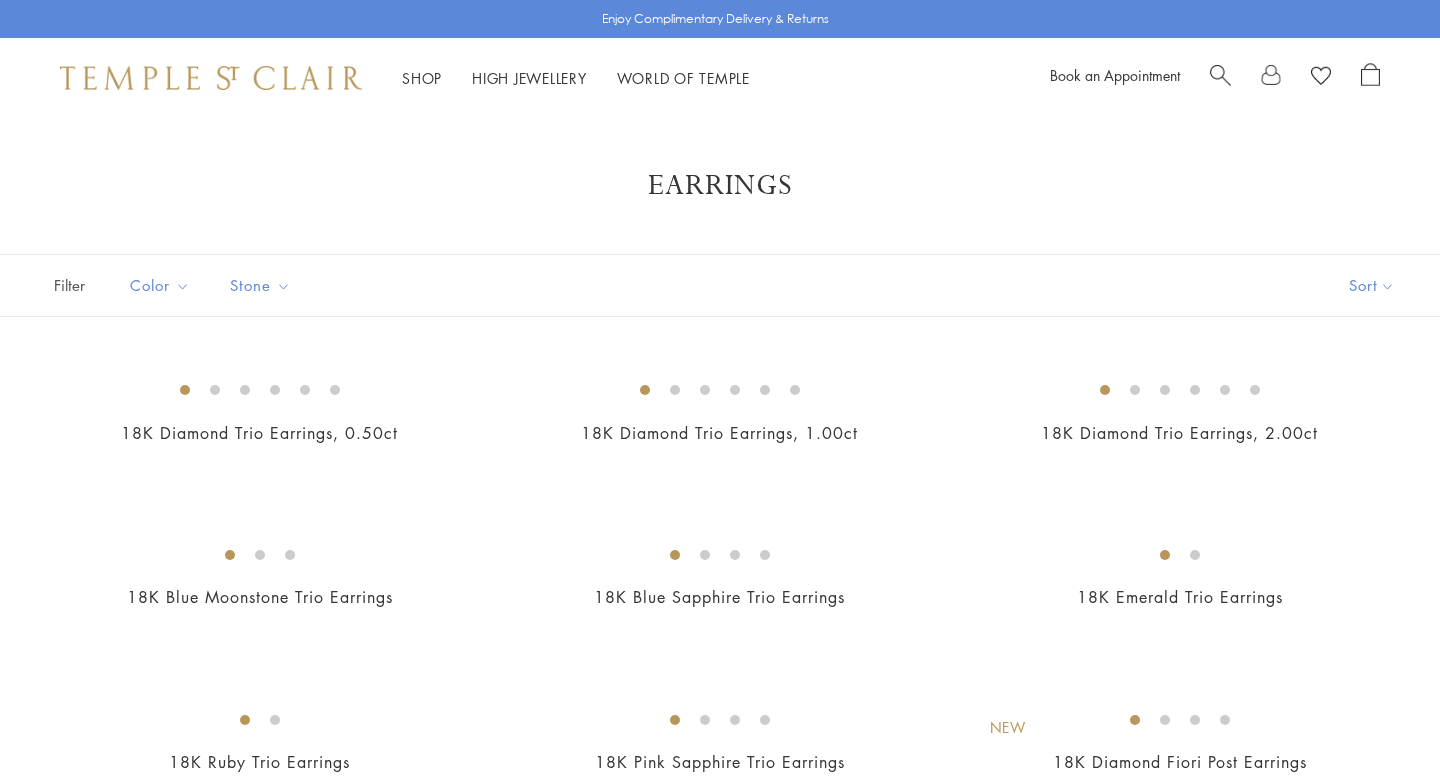 scroll, scrollTop: 0, scrollLeft: 0, axis: both 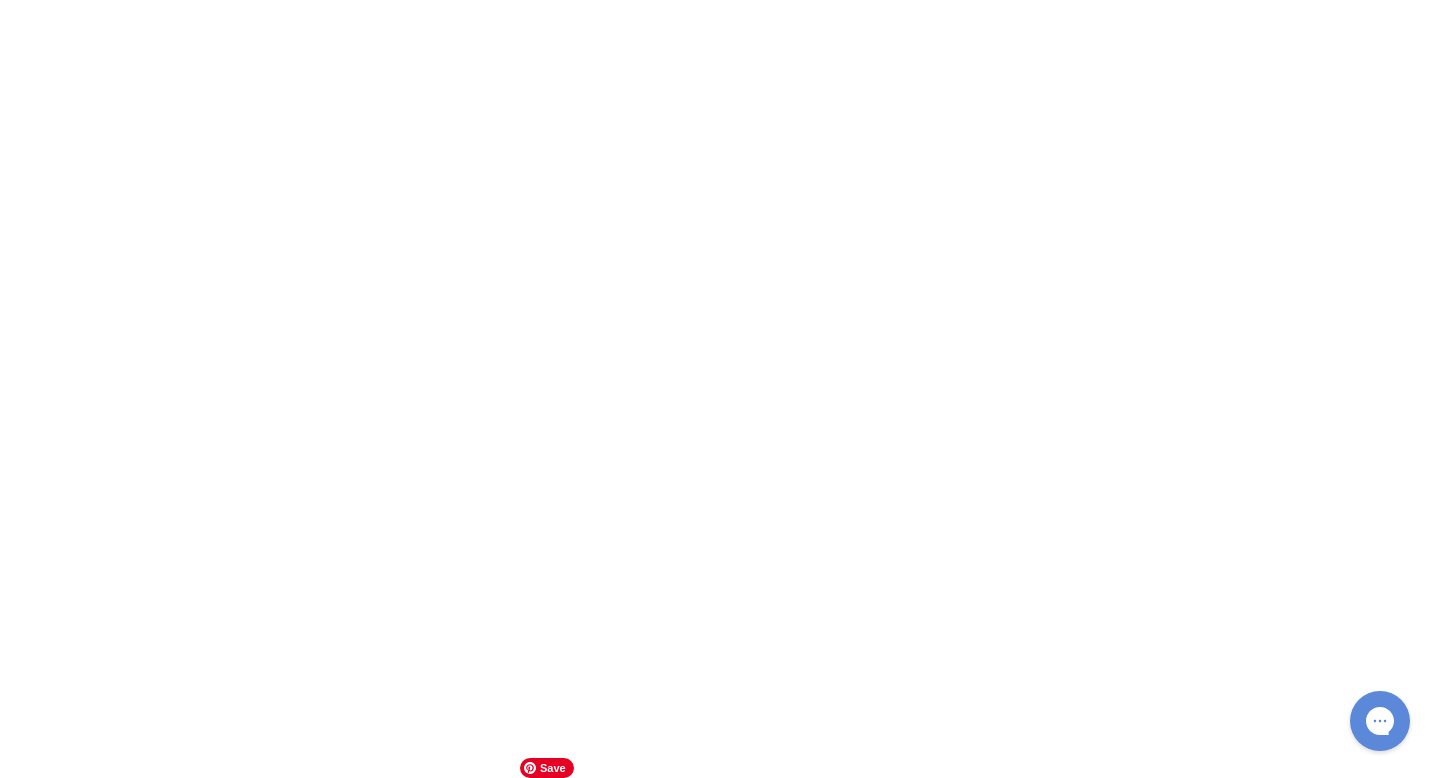click at bounding box center (0, 0) 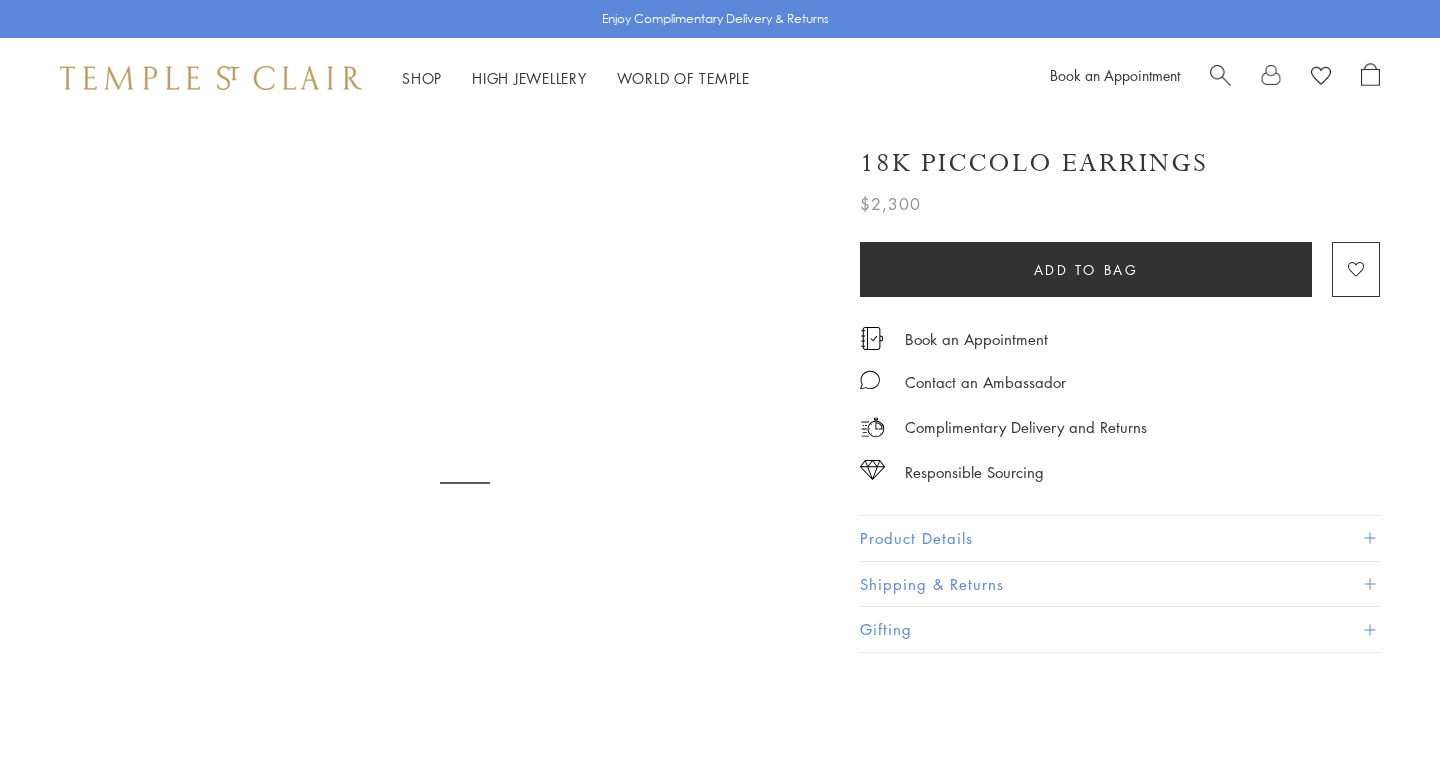 scroll, scrollTop: 0, scrollLeft: 0, axis: both 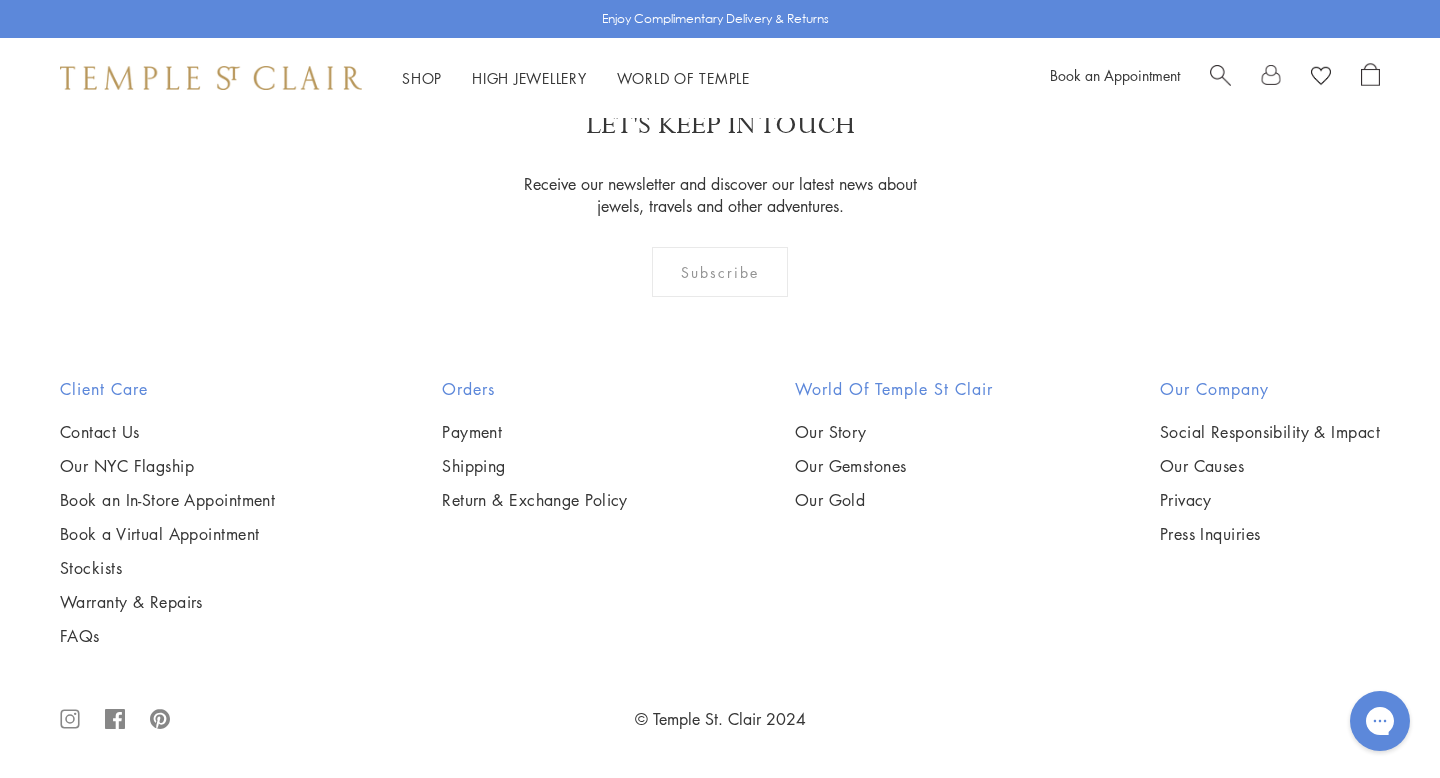 click at bounding box center (1220, 73) 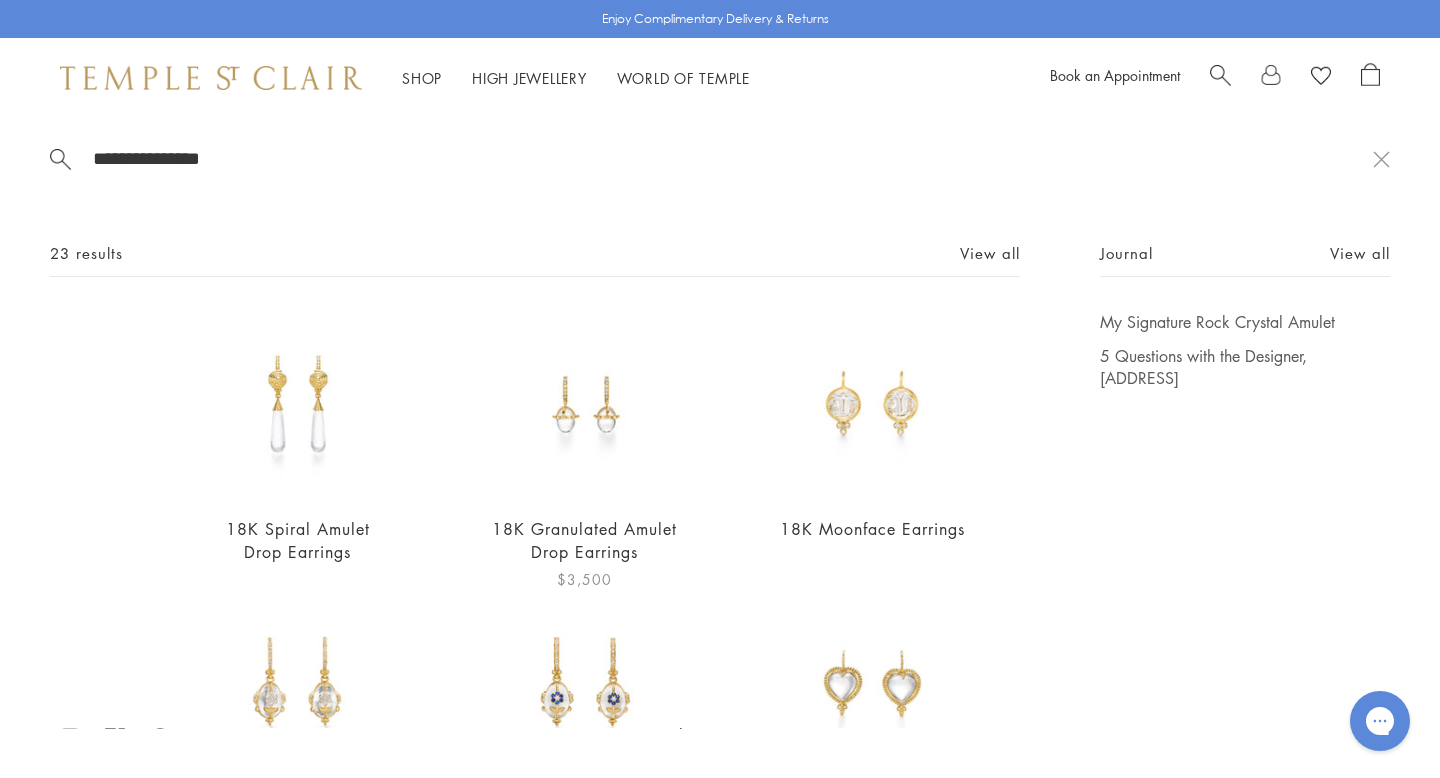 type on "**********" 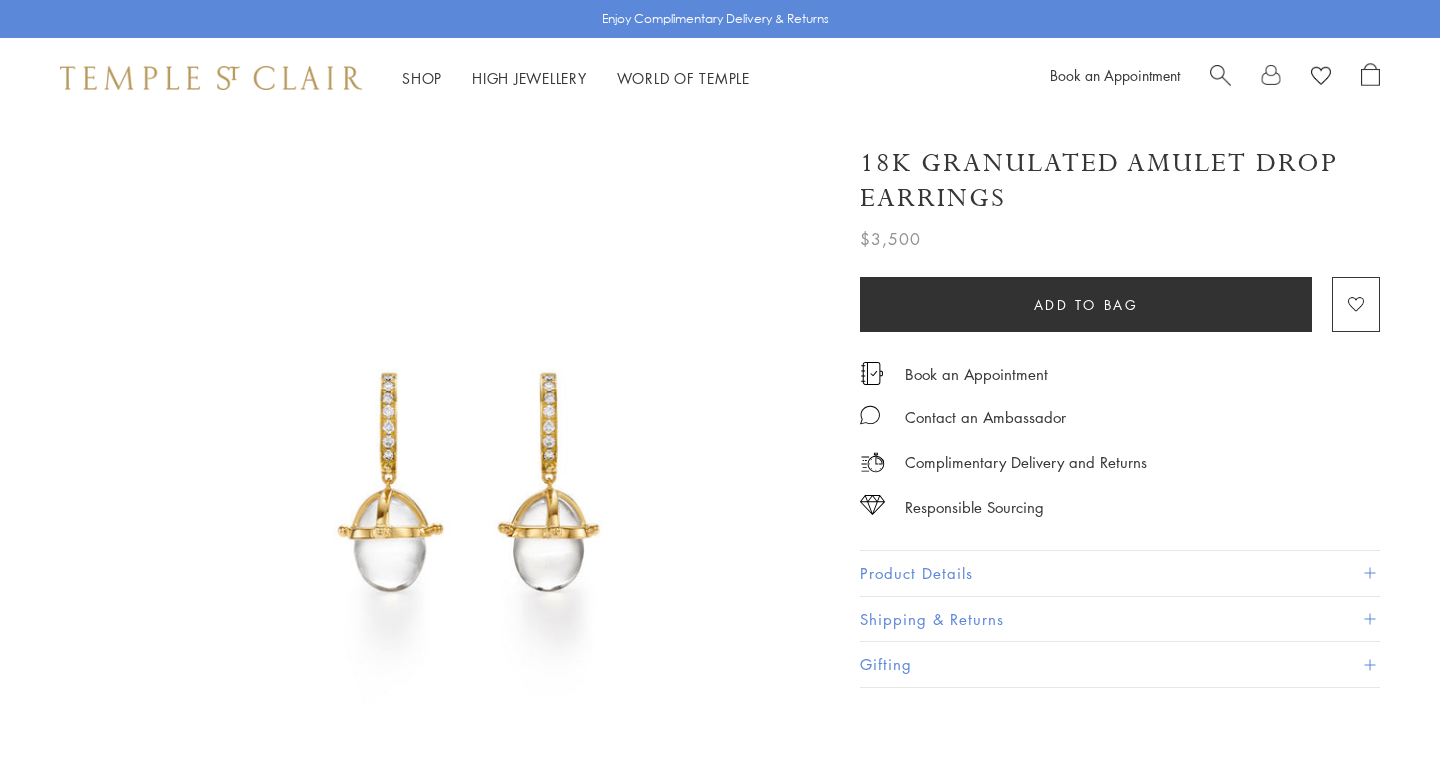 scroll, scrollTop: 0, scrollLeft: 0, axis: both 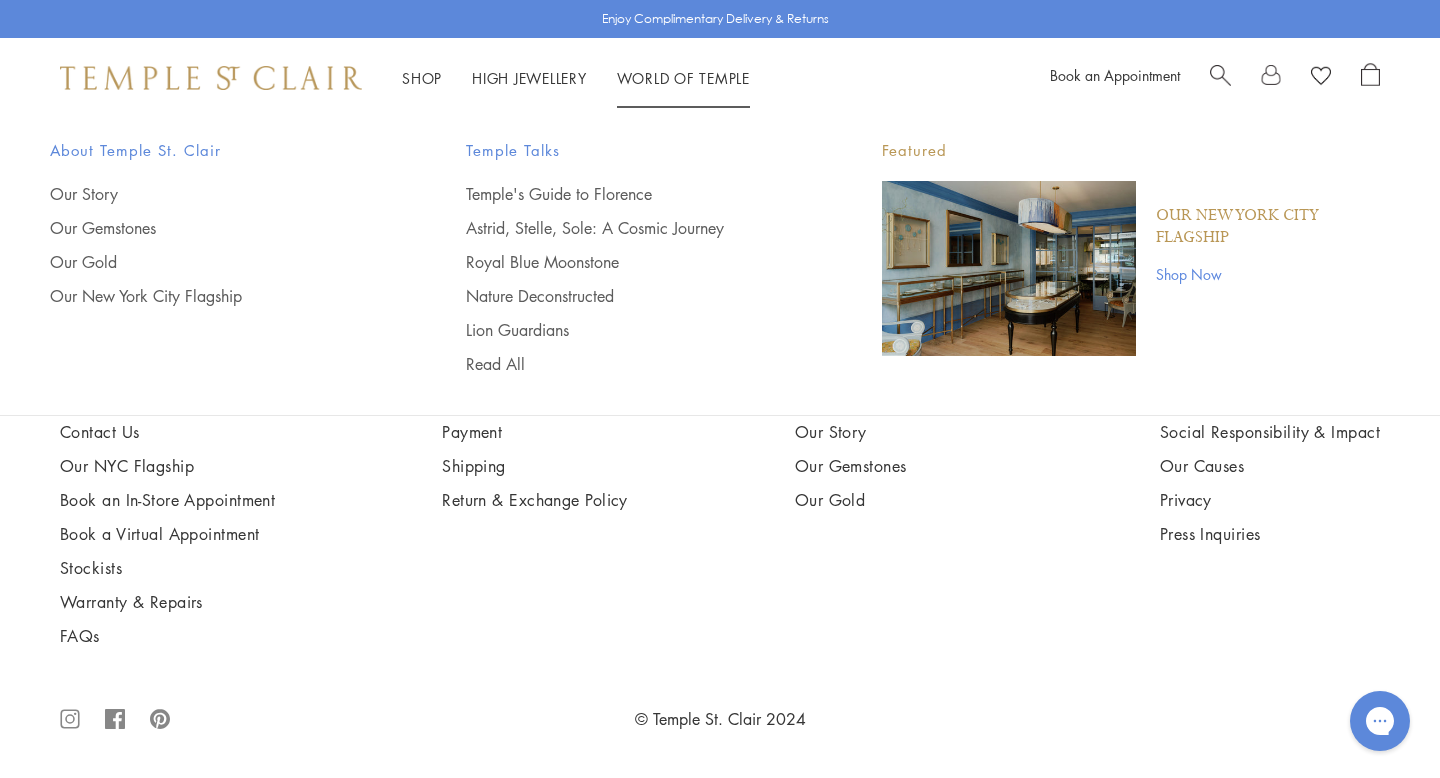 click at bounding box center [1220, 73] 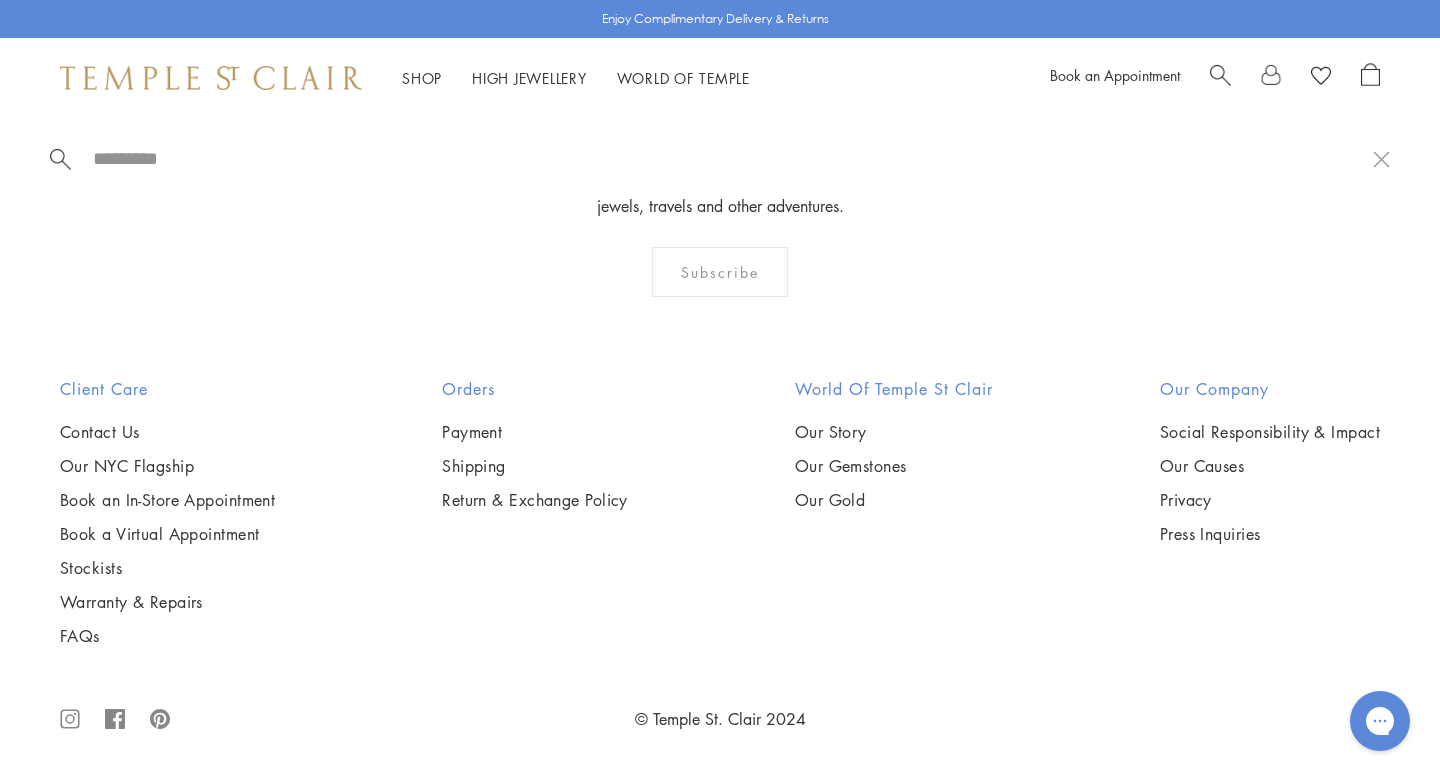 click at bounding box center [732, 158] 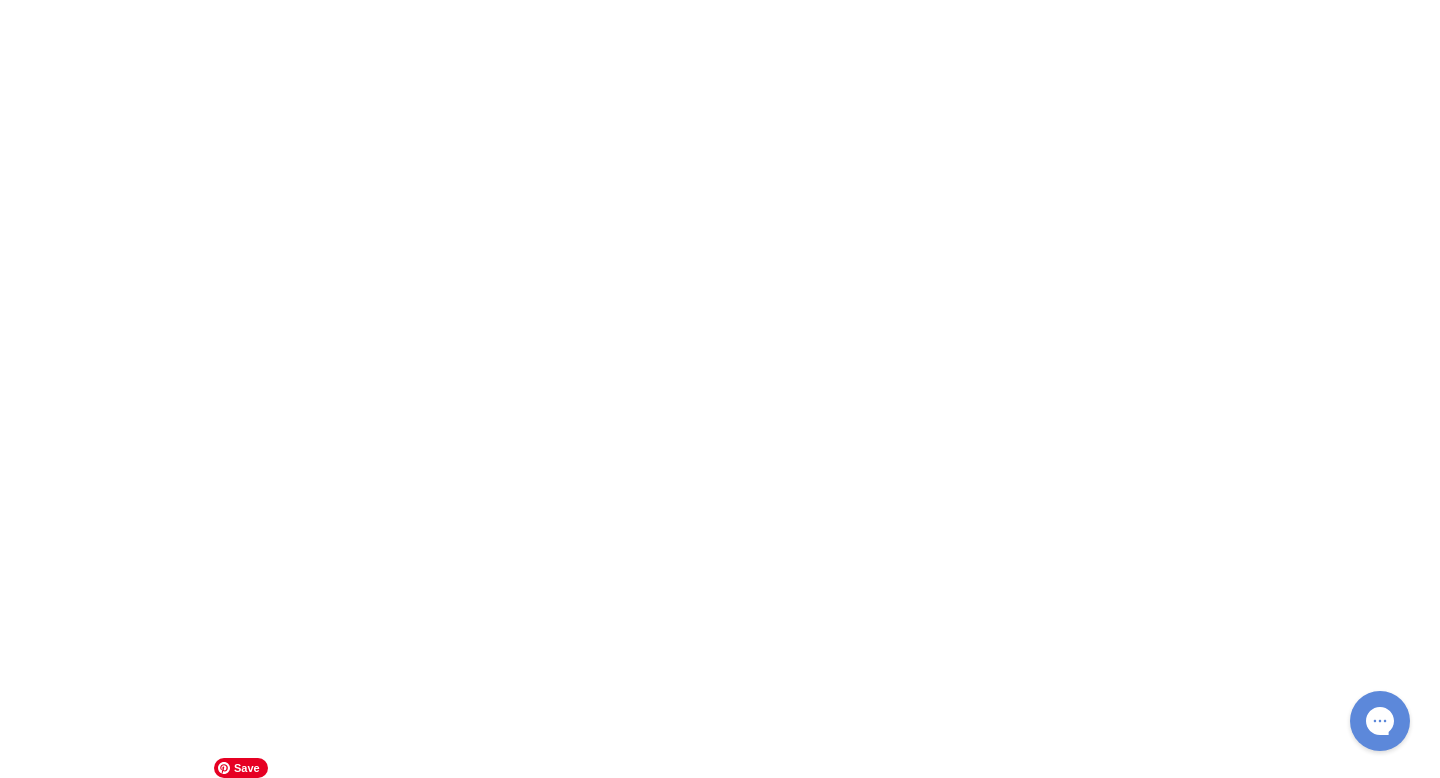 scroll, scrollTop: 0, scrollLeft: 0, axis: both 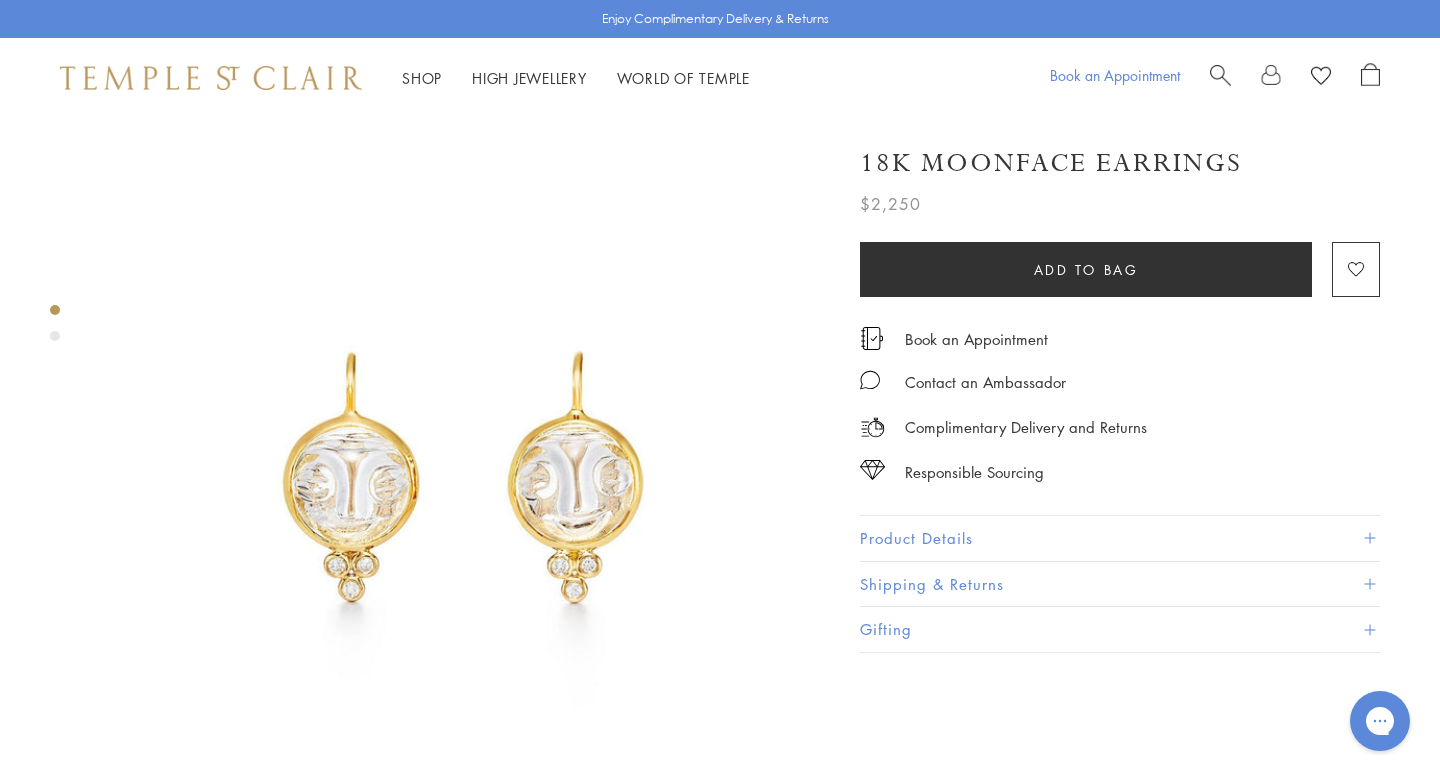 click on "Book an Appointment" at bounding box center (1115, 75) 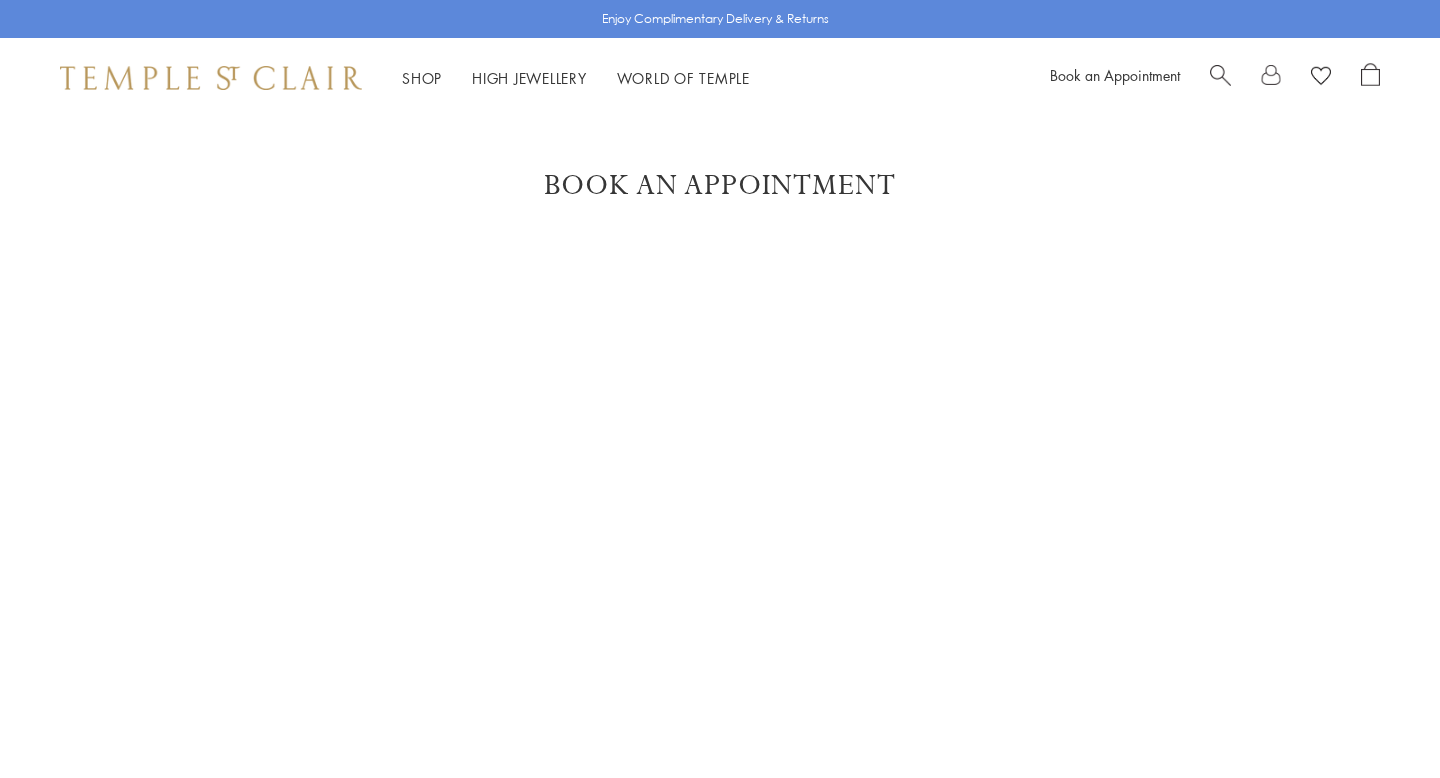 scroll, scrollTop: 0, scrollLeft: 0, axis: both 